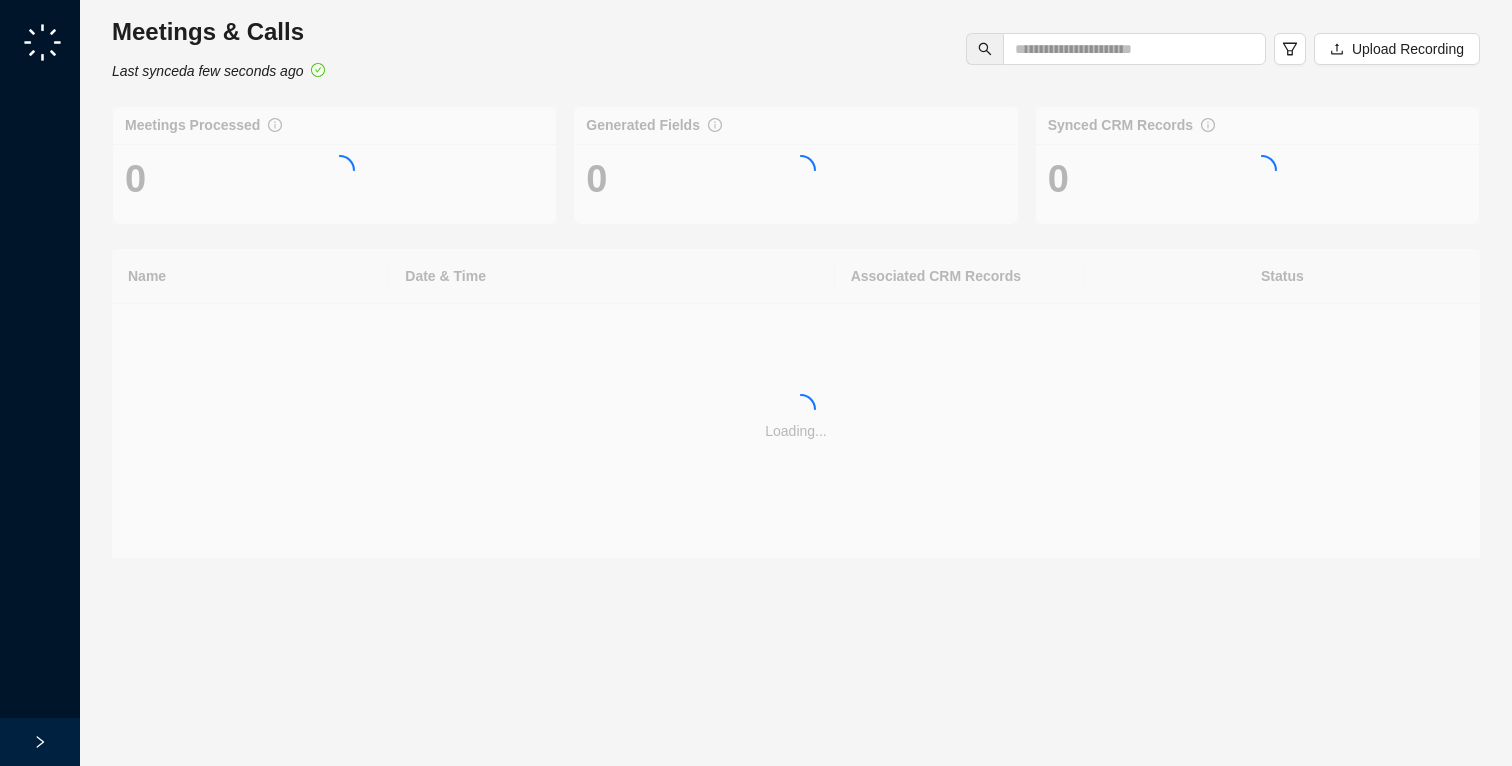 scroll, scrollTop: 0, scrollLeft: 0, axis: both 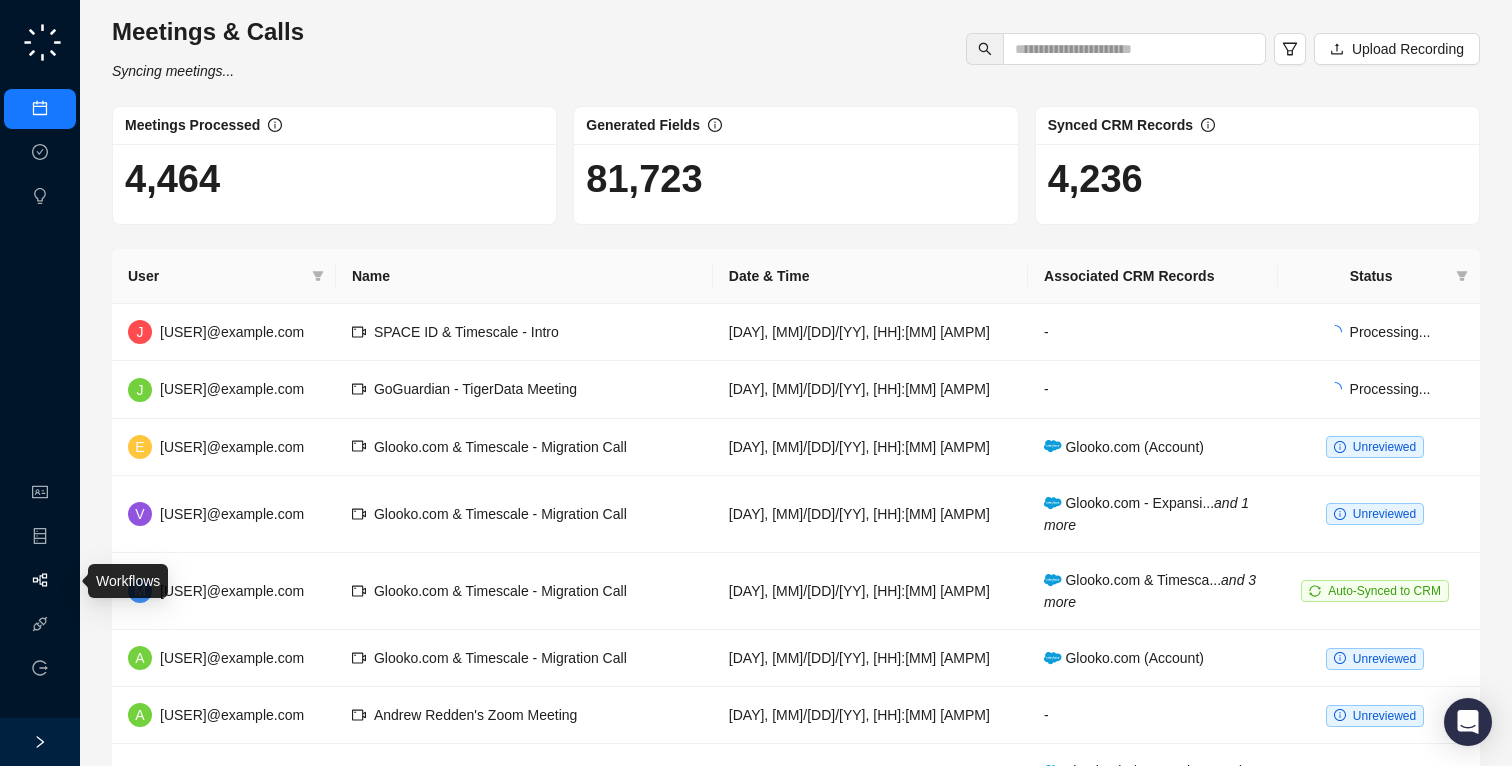 click on "Workflows" at bounding box center (40, 581) 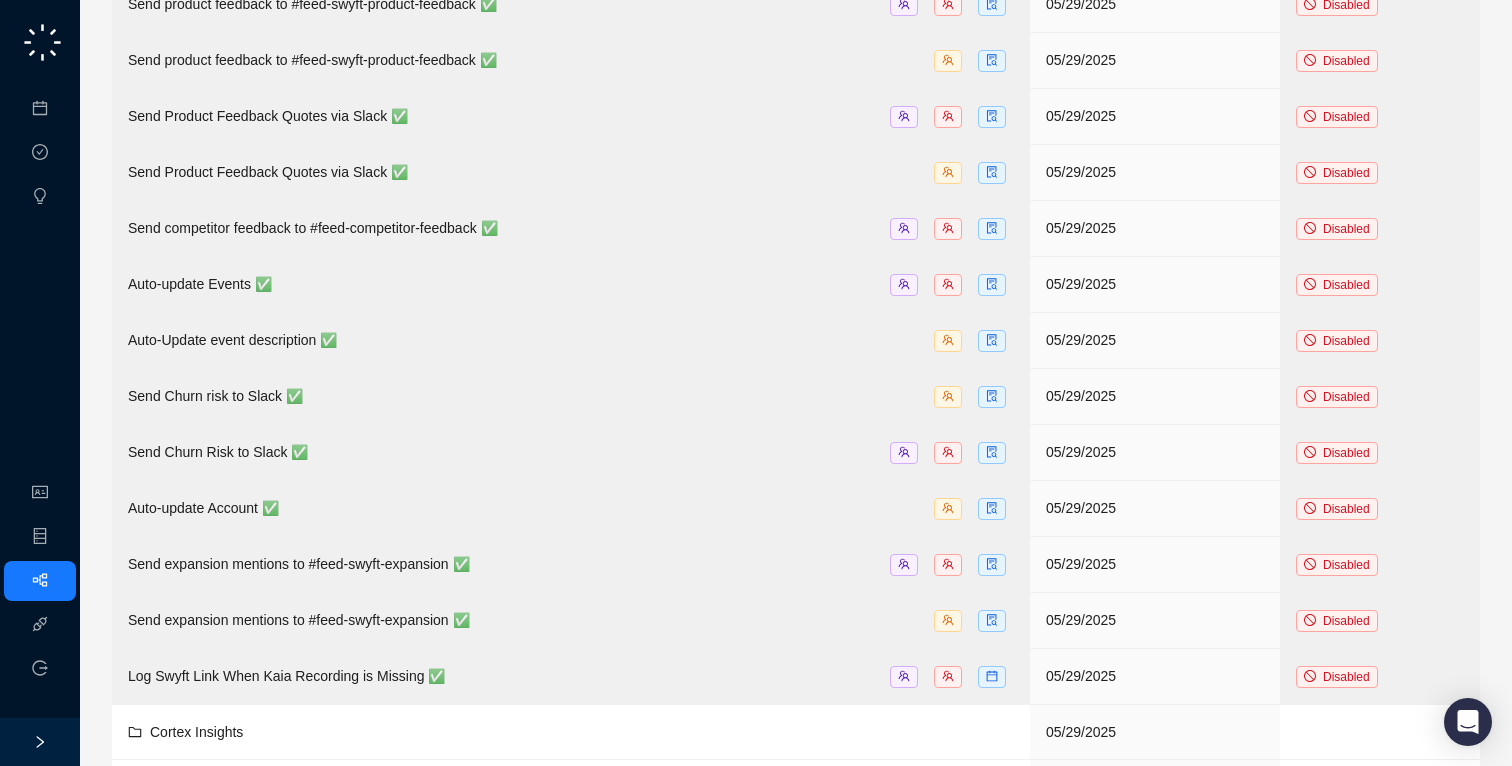 scroll, scrollTop: 1086, scrollLeft: 0, axis: vertical 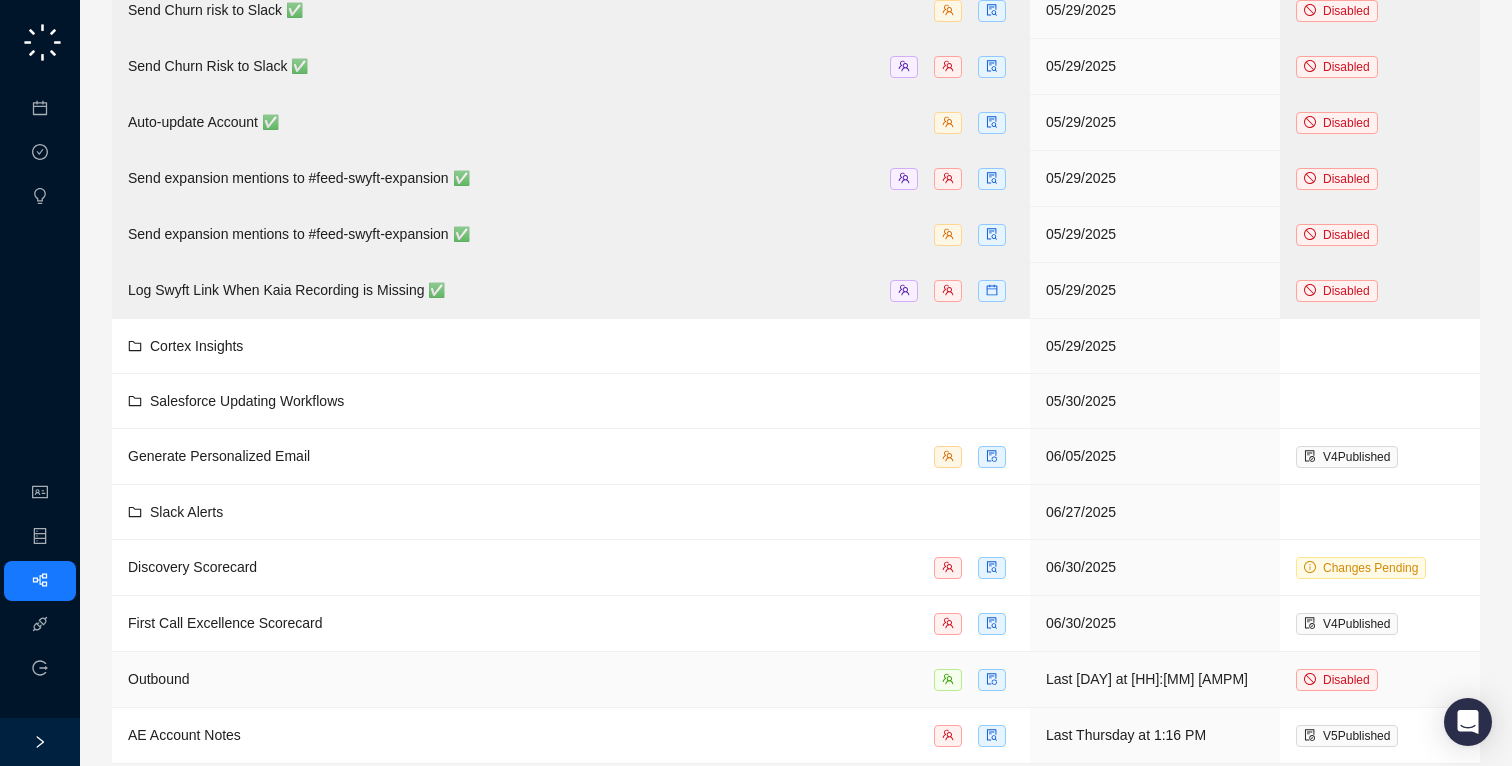 click on "Outbound" at bounding box center (571, 679) 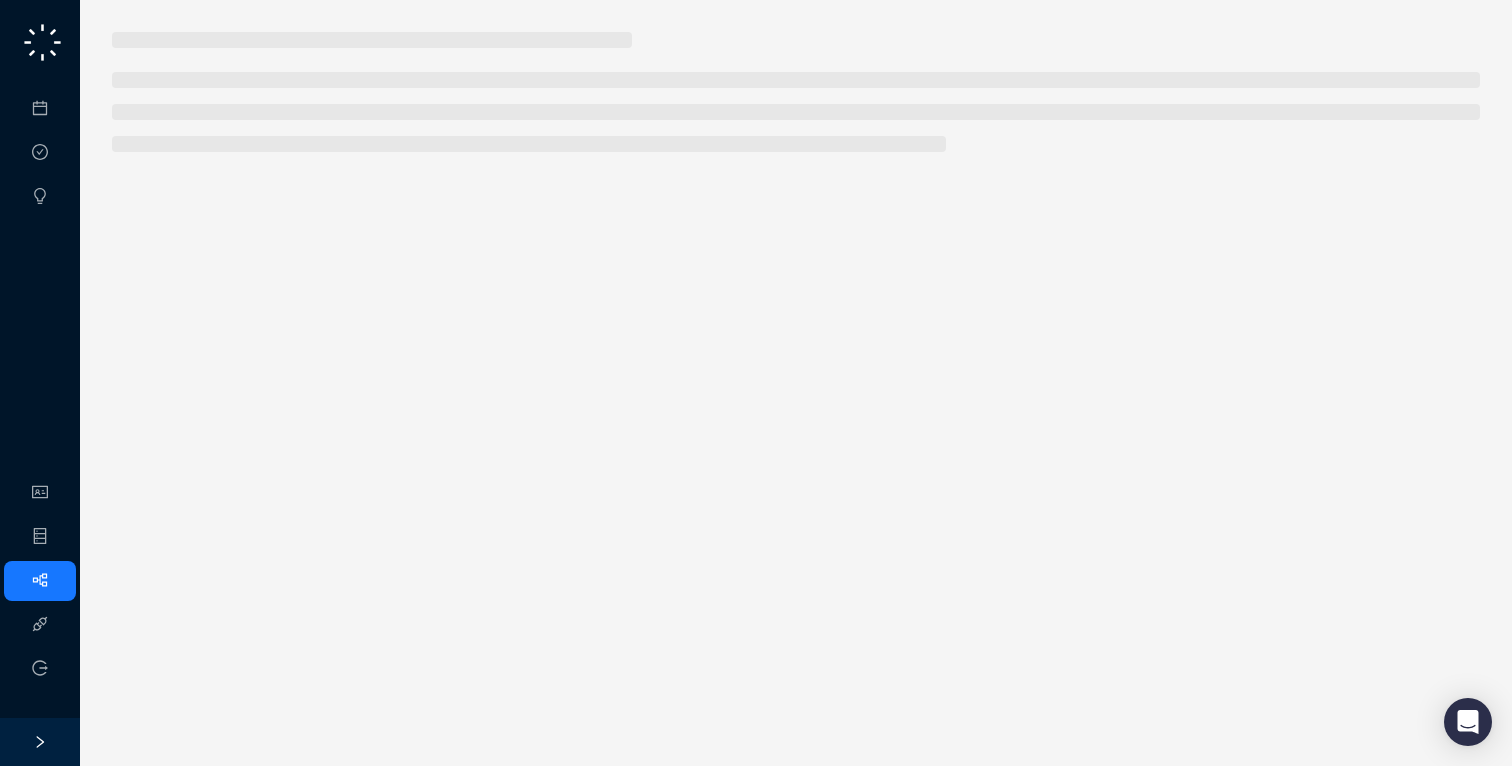 scroll, scrollTop: 0, scrollLeft: 0, axis: both 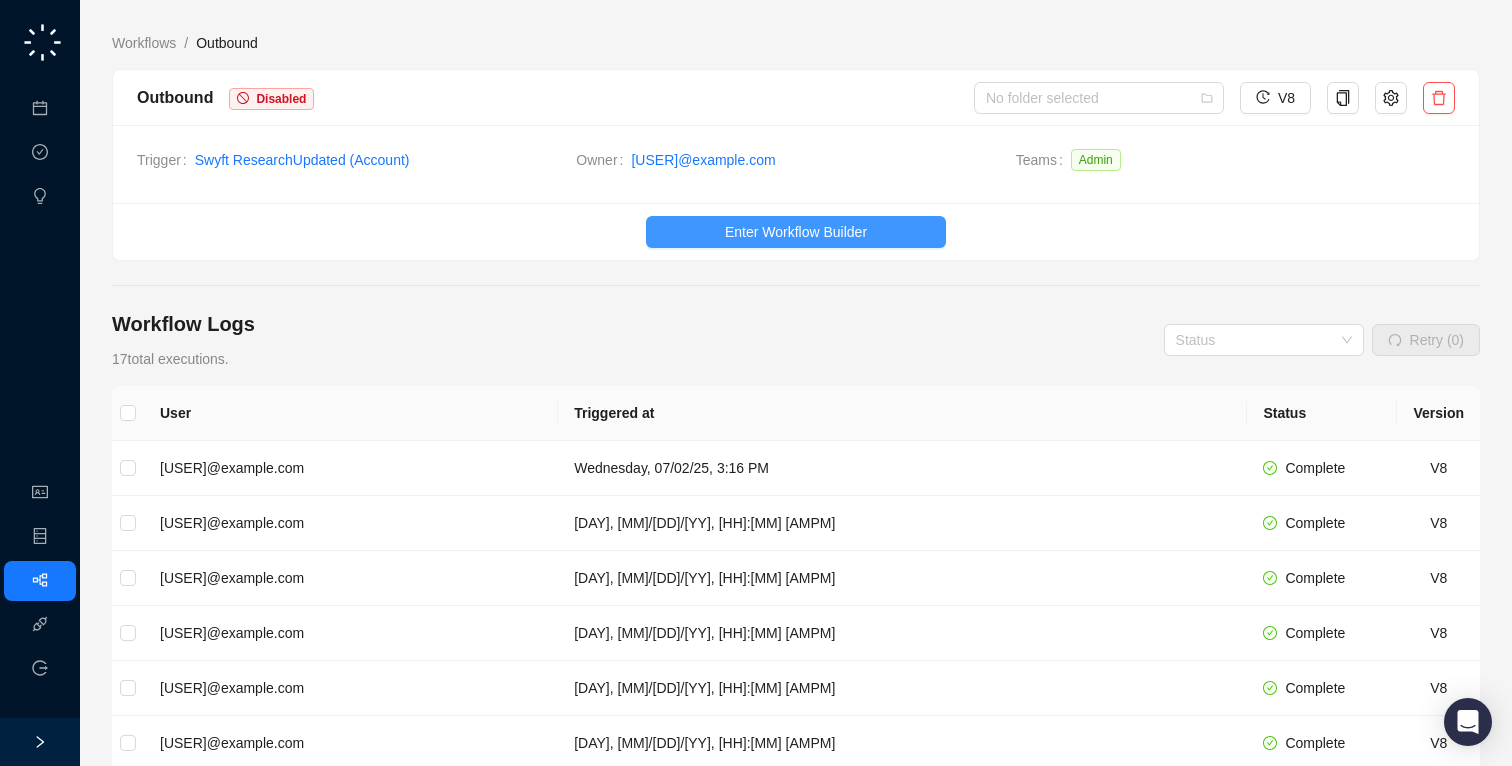 click on "Enter Workflow Builder" at bounding box center (796, 232) 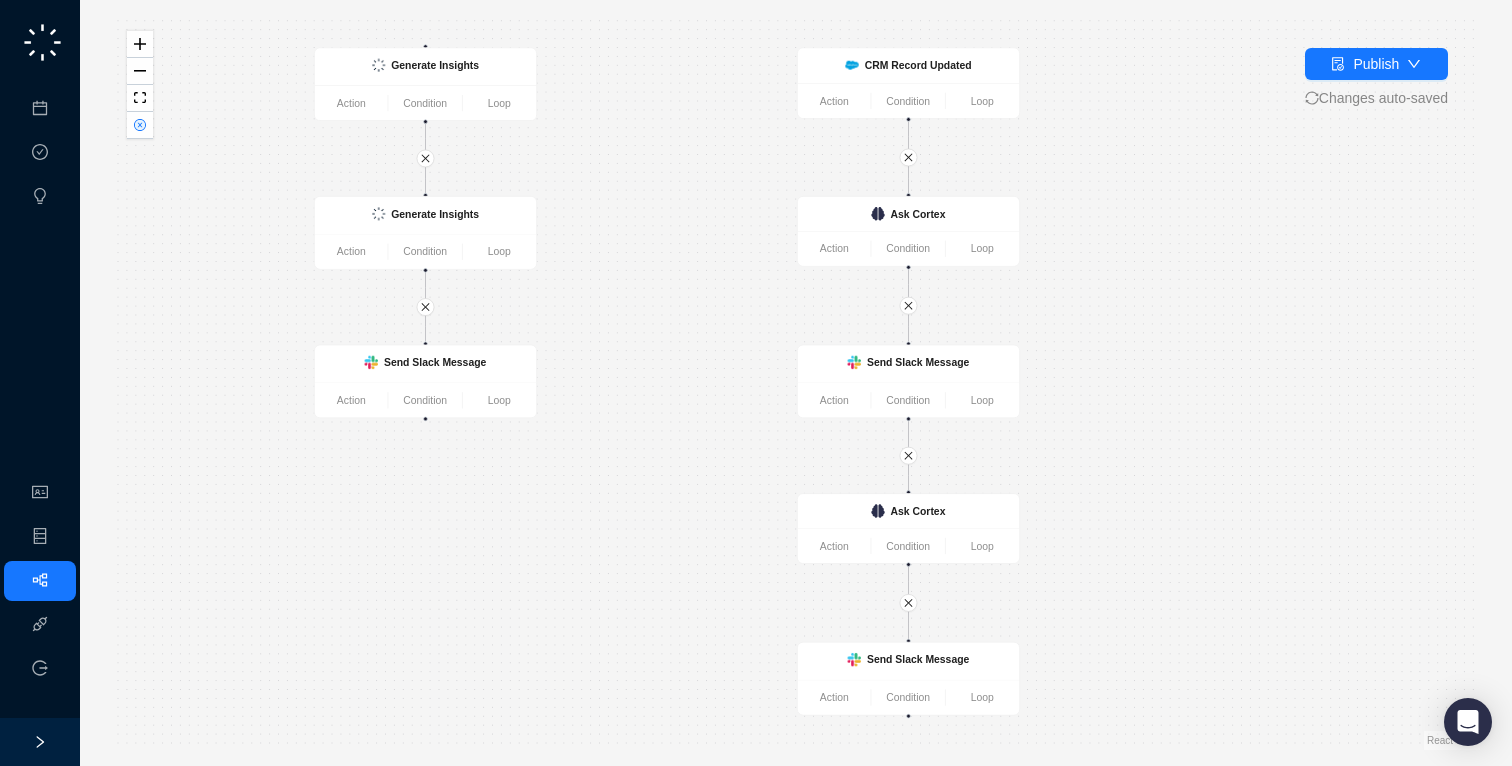 drag, startPoint x: 778, startPoint y: 234, endPoint x: 649, endPoint y: 232, distance: 129.0155 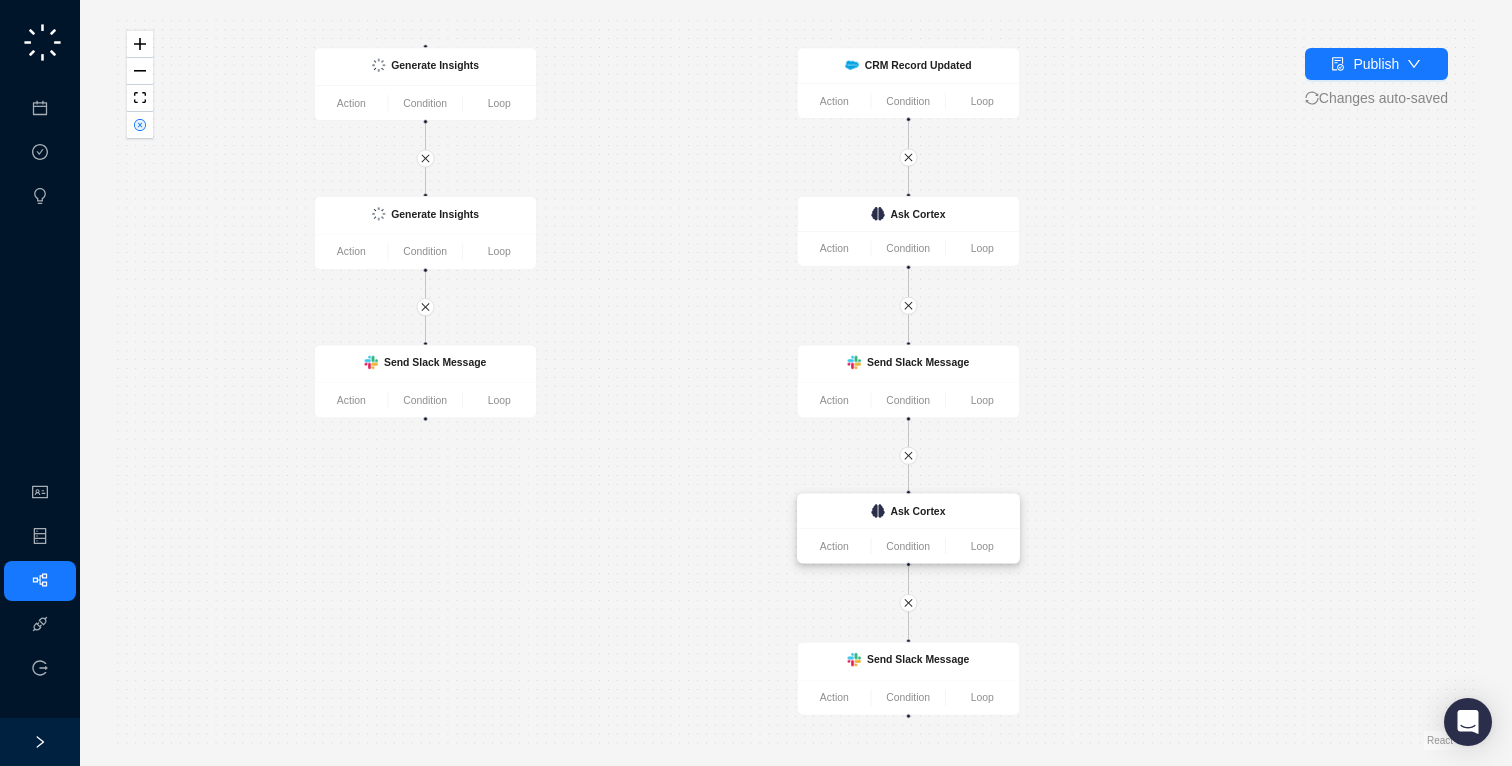 click on "Ask Cortex" at bounding box center [909, 511] 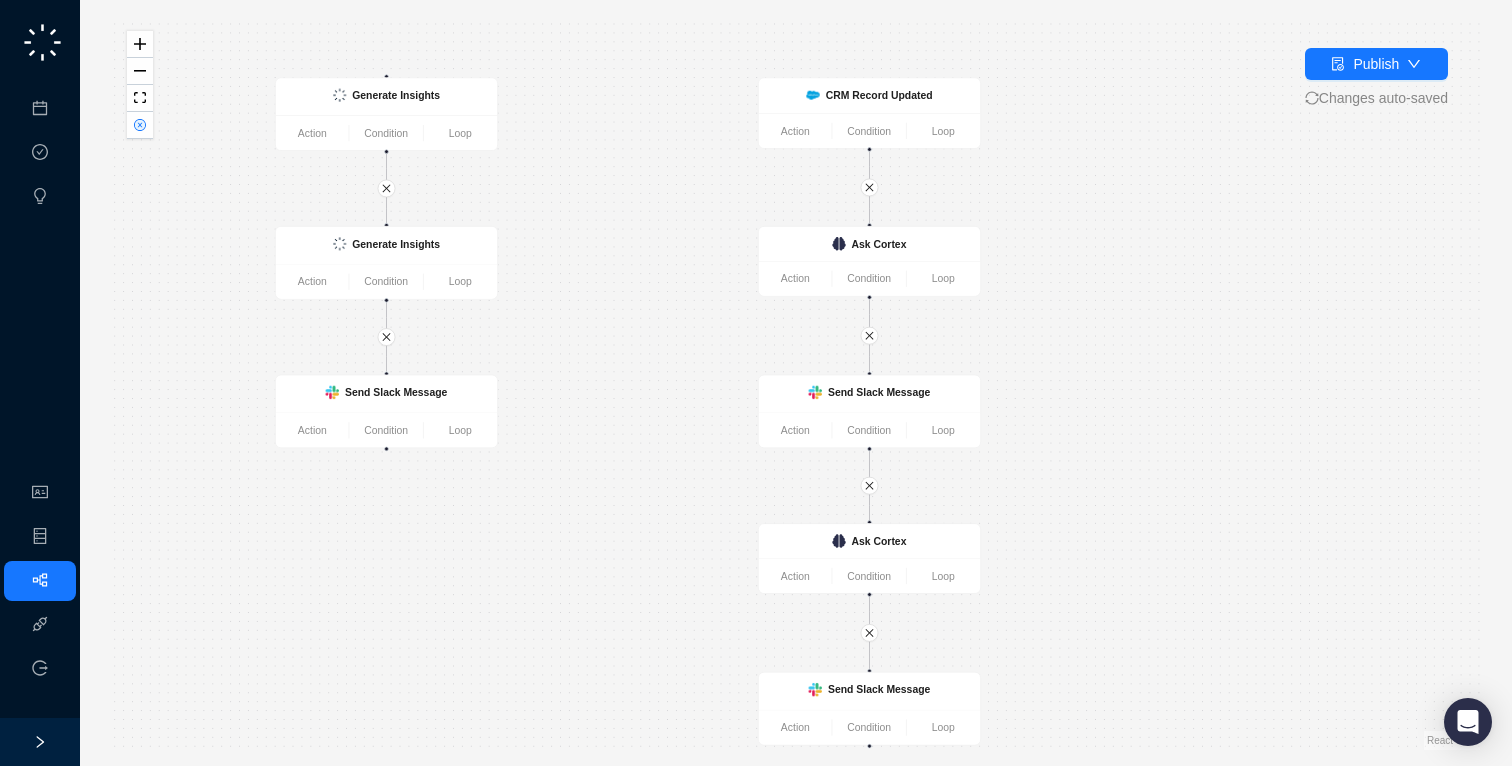 drag, startPoint x: 844, startPoint y: 457, endPoint x: 796, endPoint y: 496, distance: 61.846584 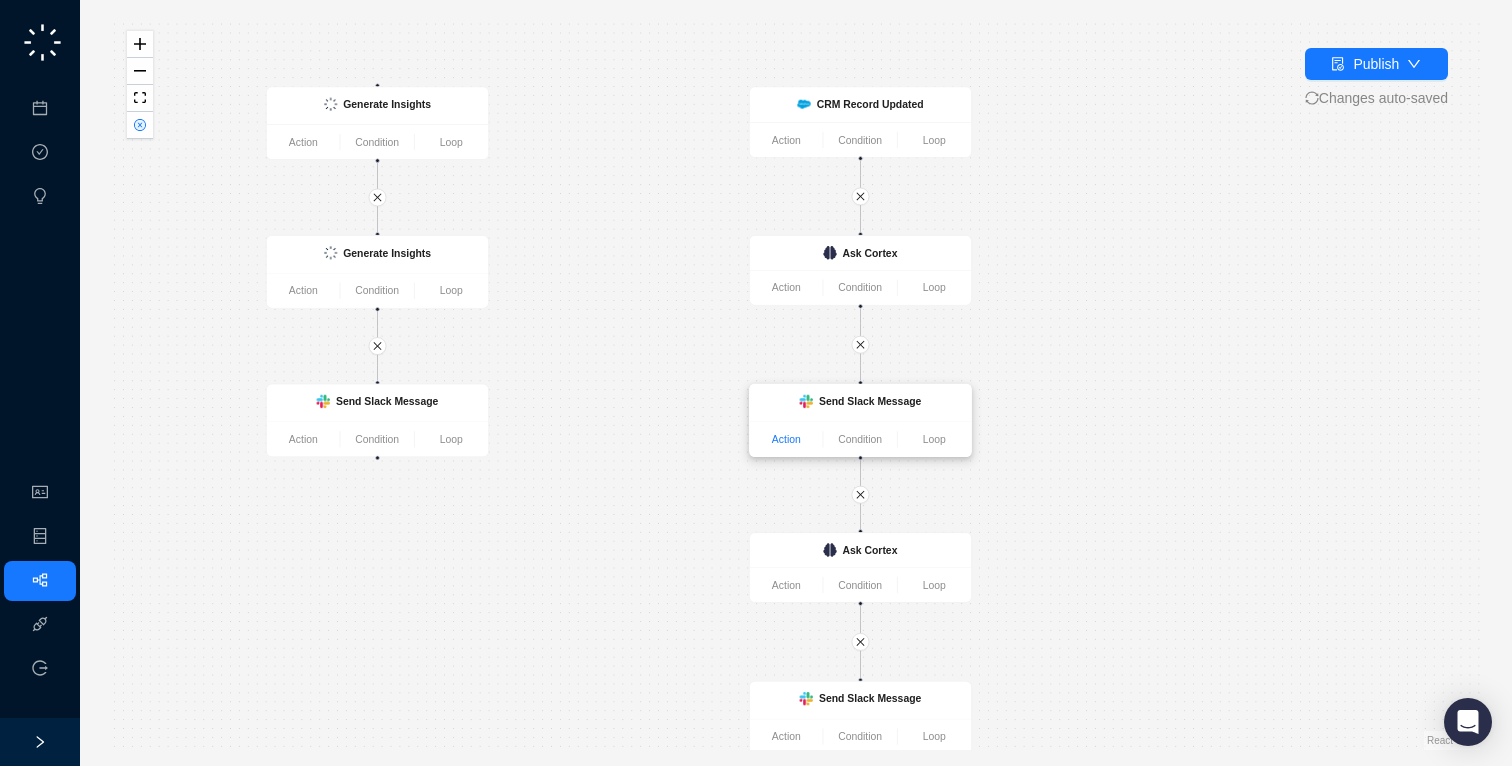 click on "Action" at bounding box center (786, 439) 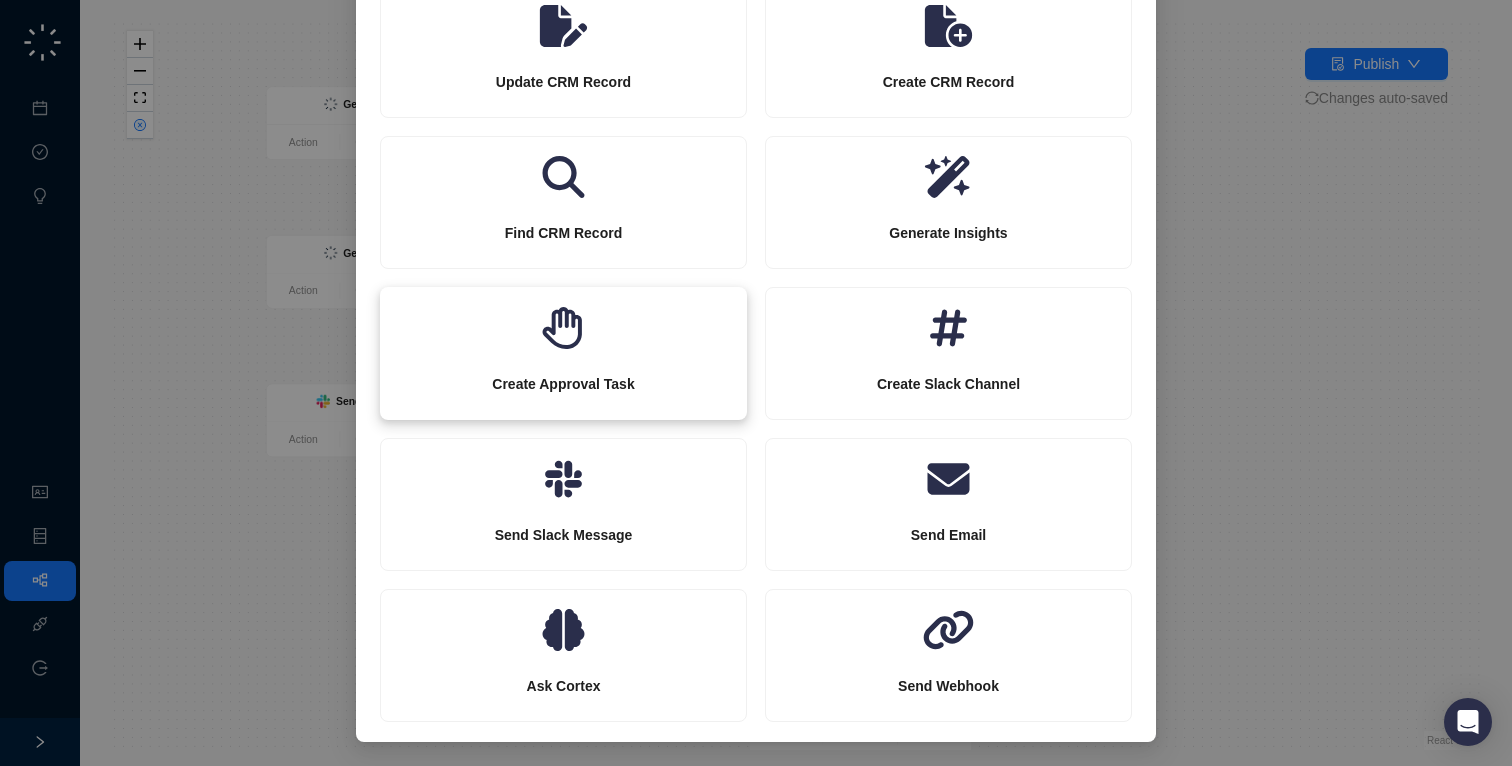 scroll, scrollTop: 0, scrollLeft: 0, axis: both 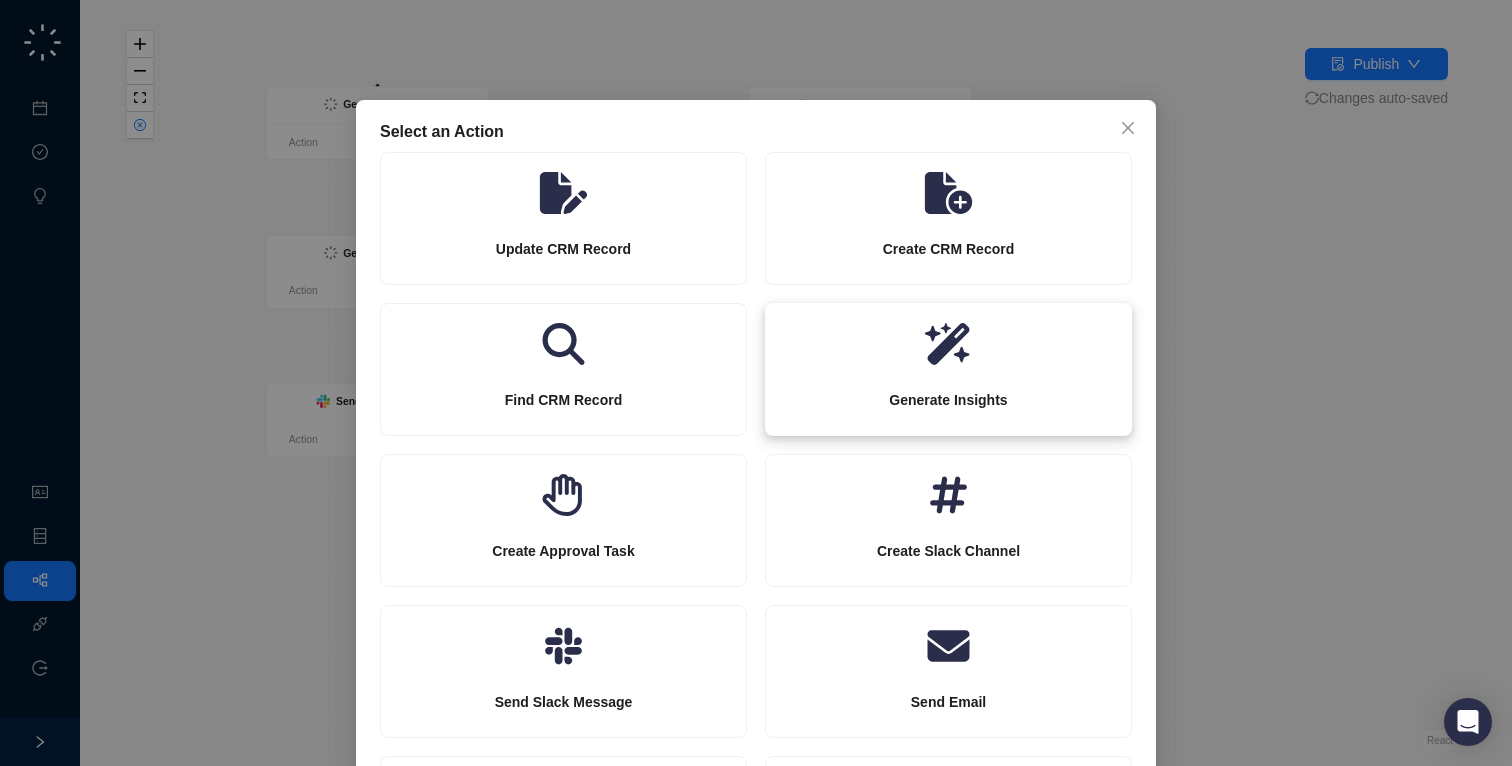 click at bounding box center (948, 344) 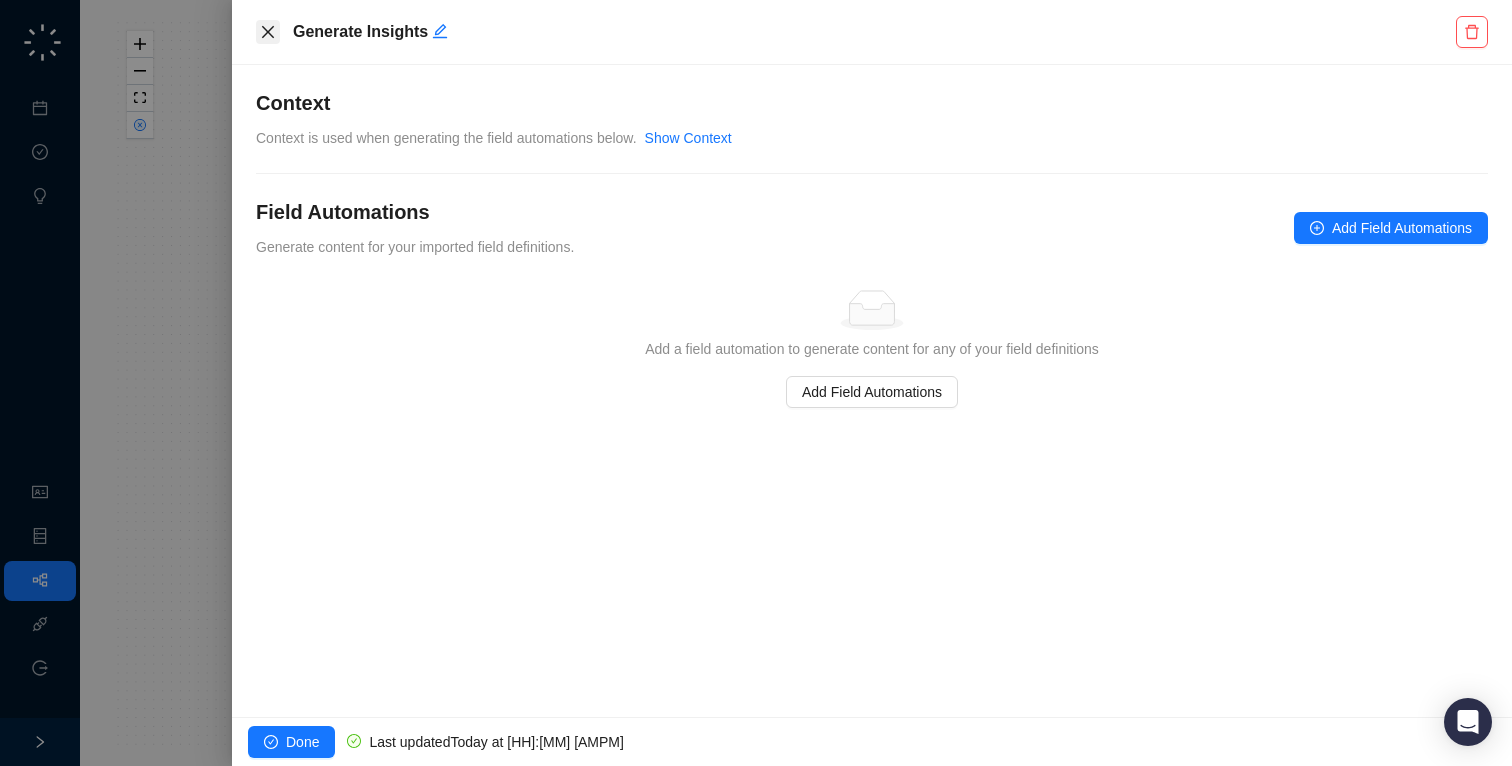 click at bounding box center [268, 32] 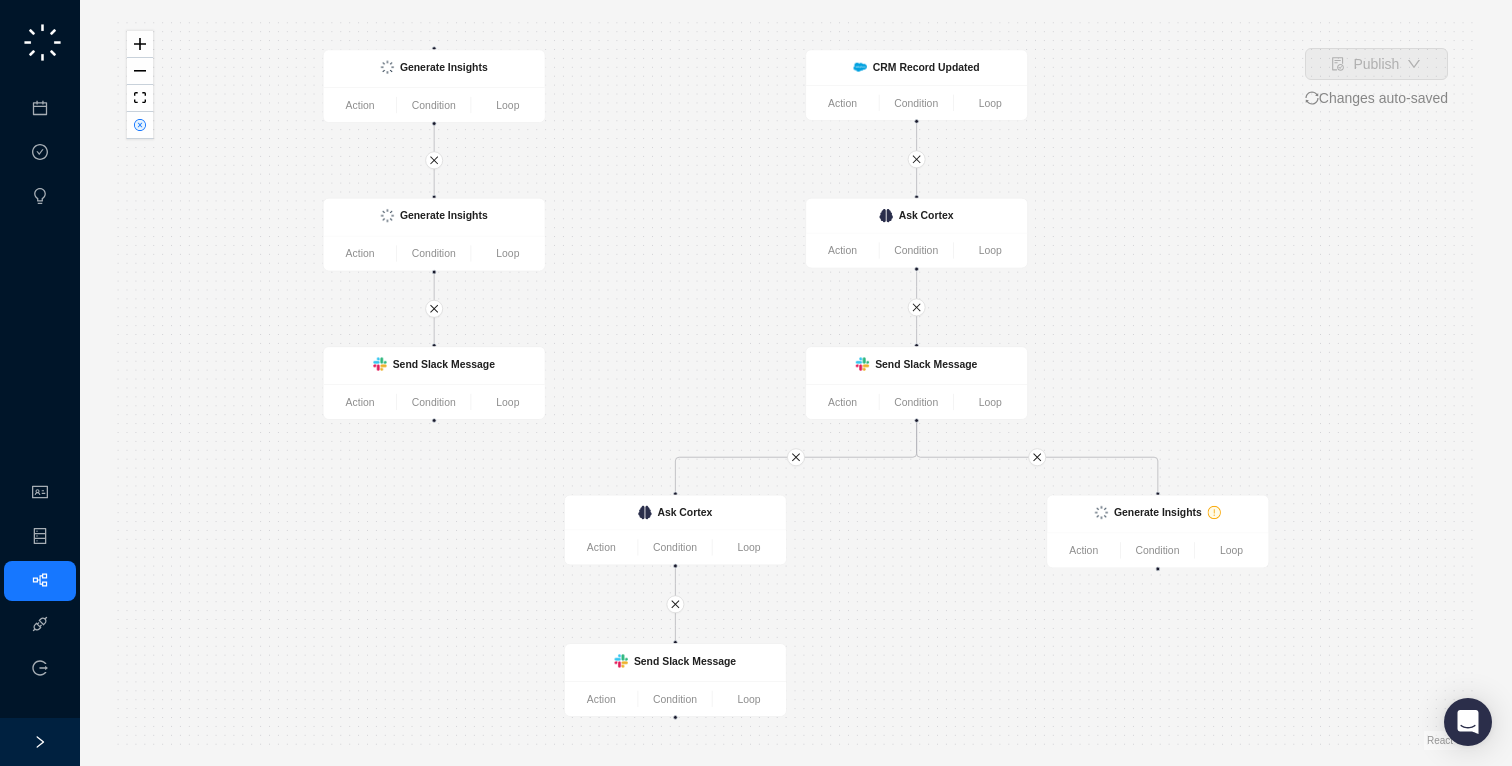drag, startPoint x: 900, startPoint y: 532, endPoint x: 816, endPoint y: 554, distance: 86.833176 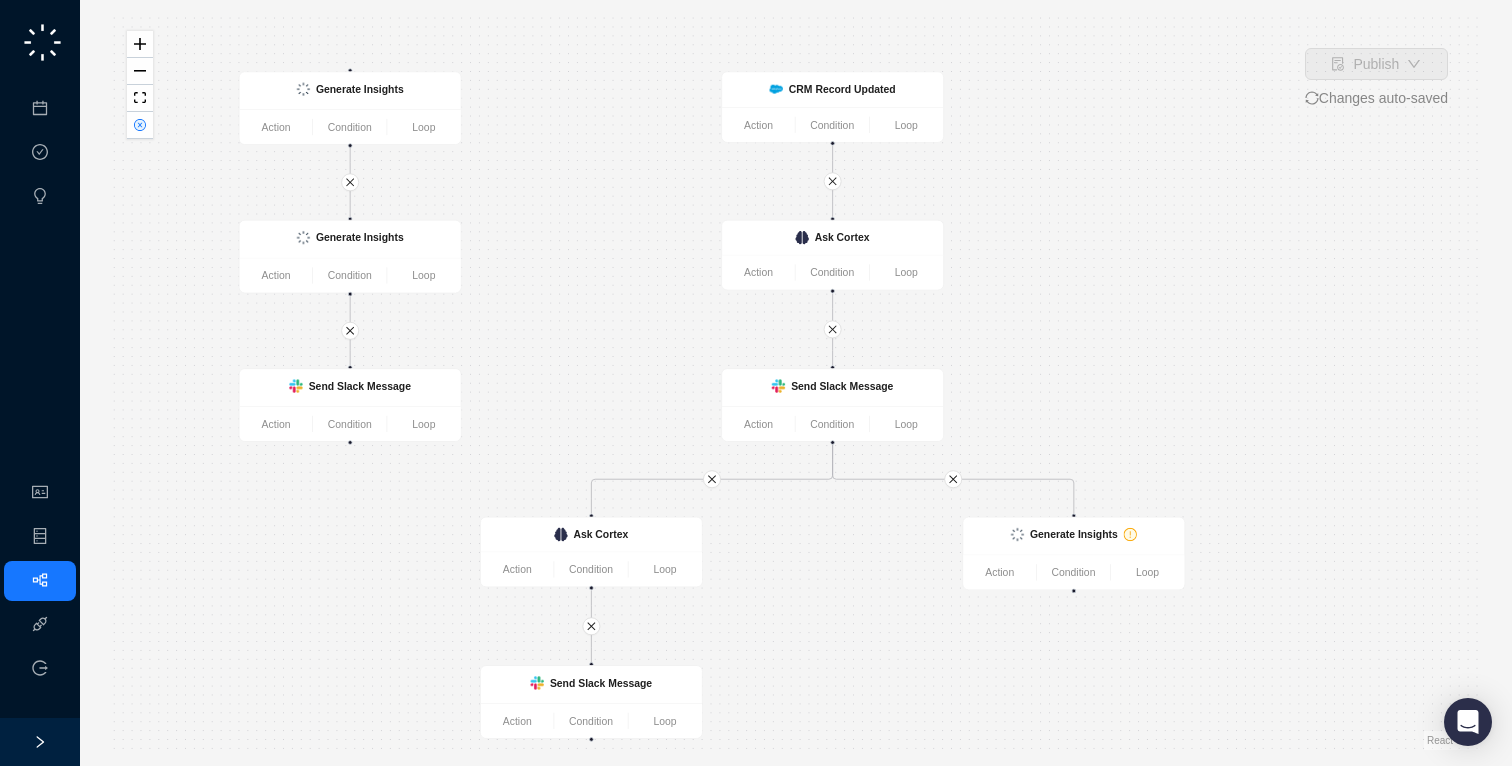 click on "Send Slack Message Action Condition Loop Generate Insights Action Condition Loop Send Slack Message Action Condition Loop CRM Record Updated Action Condition Loop Generate Insights Action Condition Loop Generate Insights Action Condition Loop Ask Cortex Action Condition Loop Ask Cortex Action Condition Loop Send Slack Message Action Condition Loop" at bounding box center (796, 383) 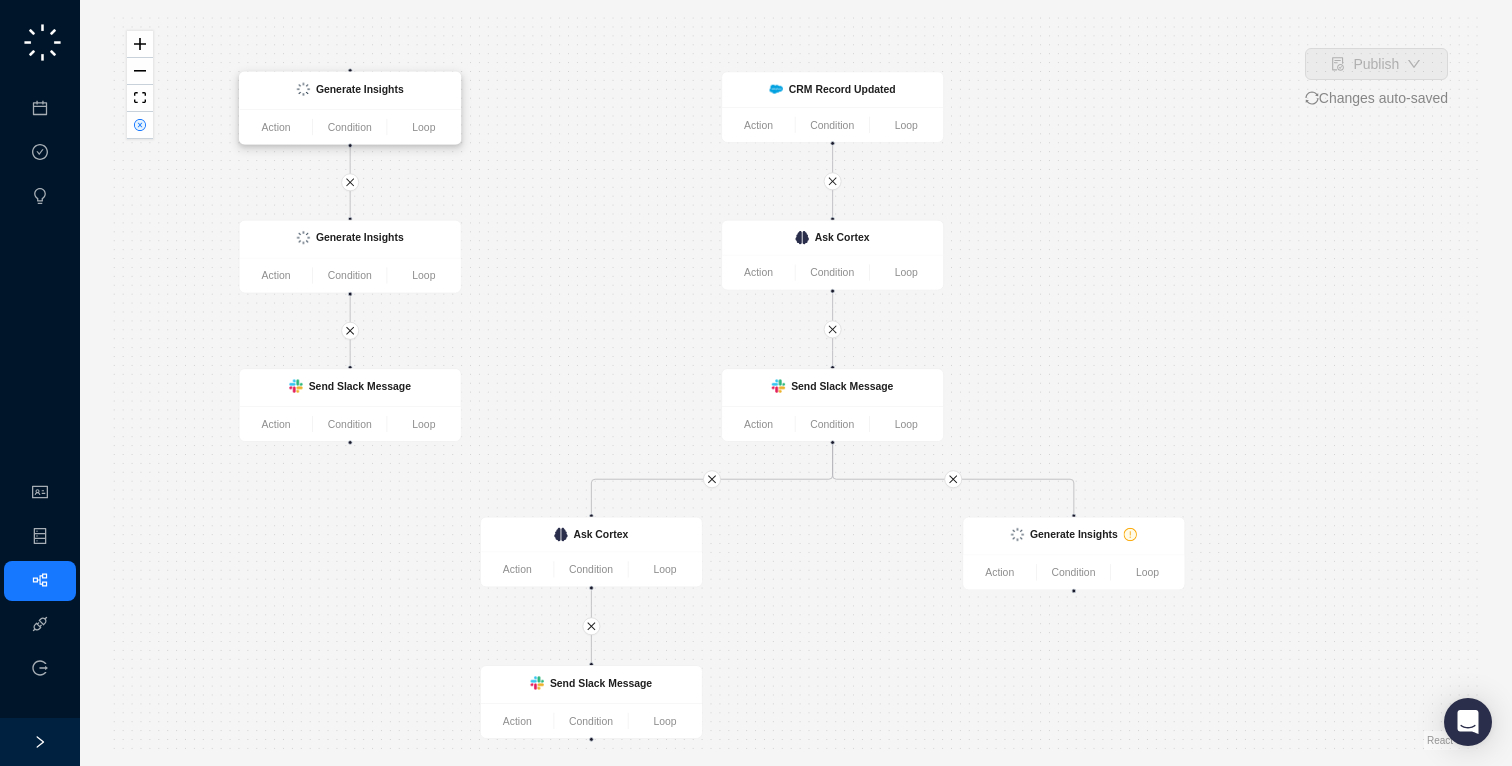 click on "Generate Insights" at bounding box center (360, 89) 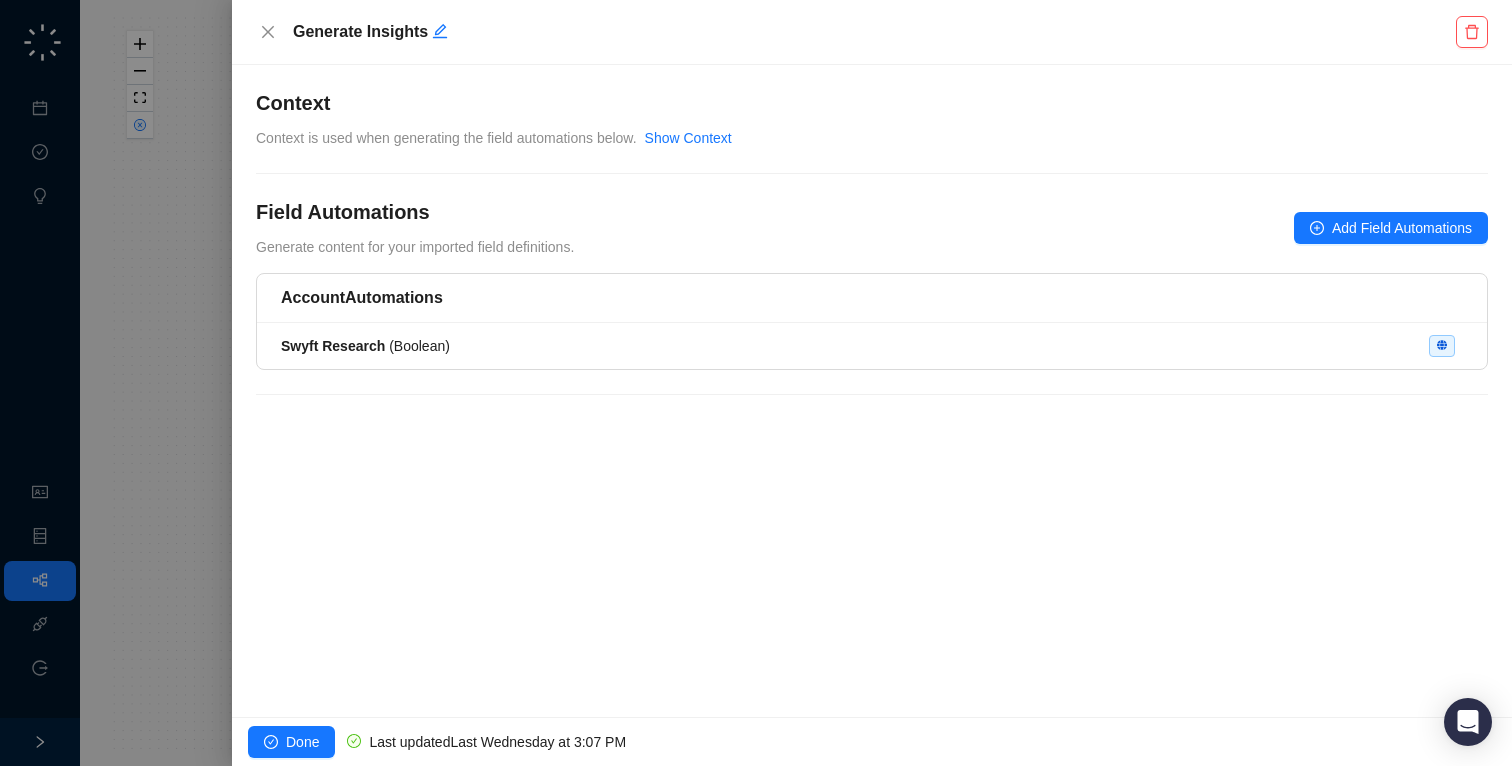 click on "Account  Automations" at bounding box center [872, 298] 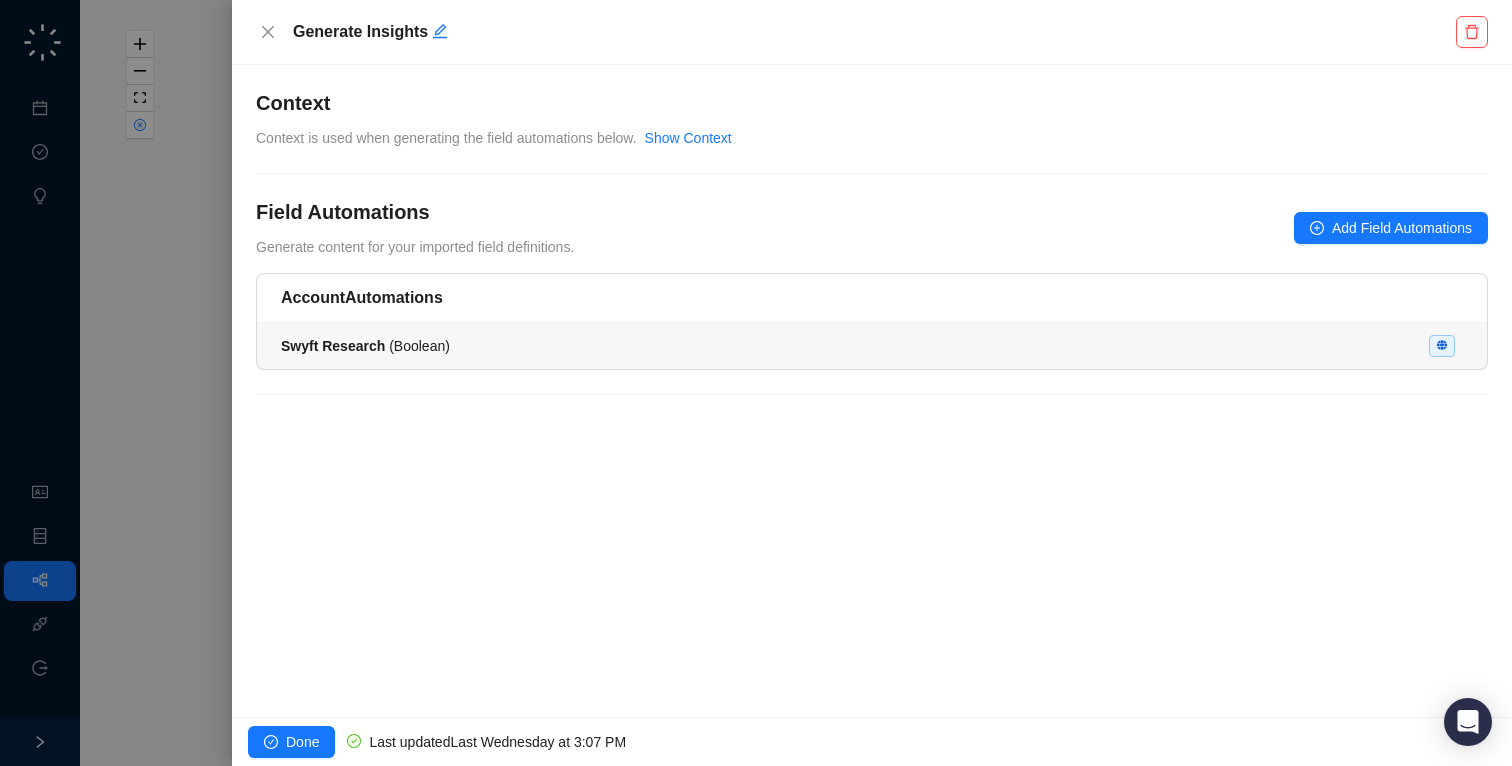 click on "Swyft Research   ( Boolean )" at bounding box center (872, 346) 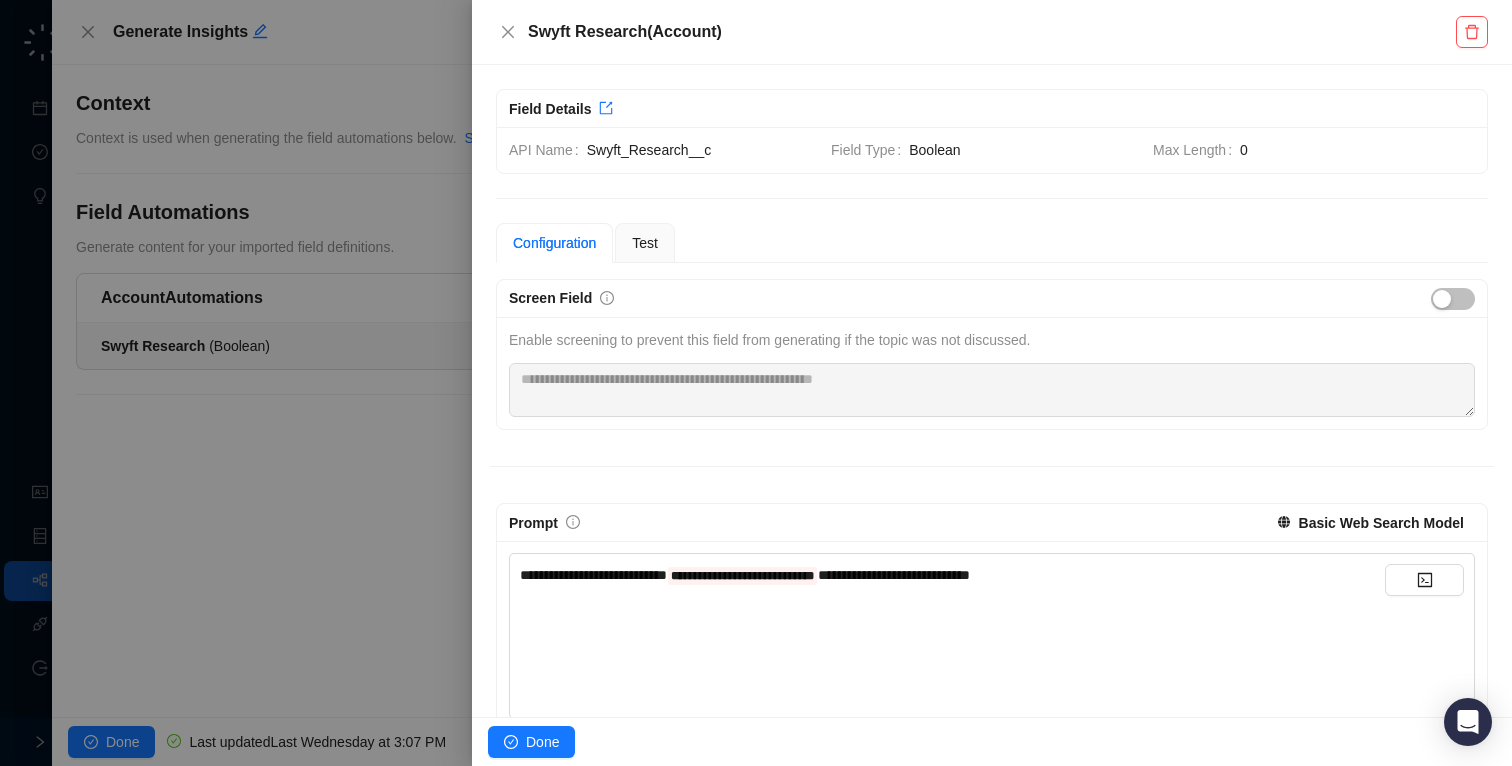 scroll, scrollTop: 39, scrollLeft: 0, axis: vertical 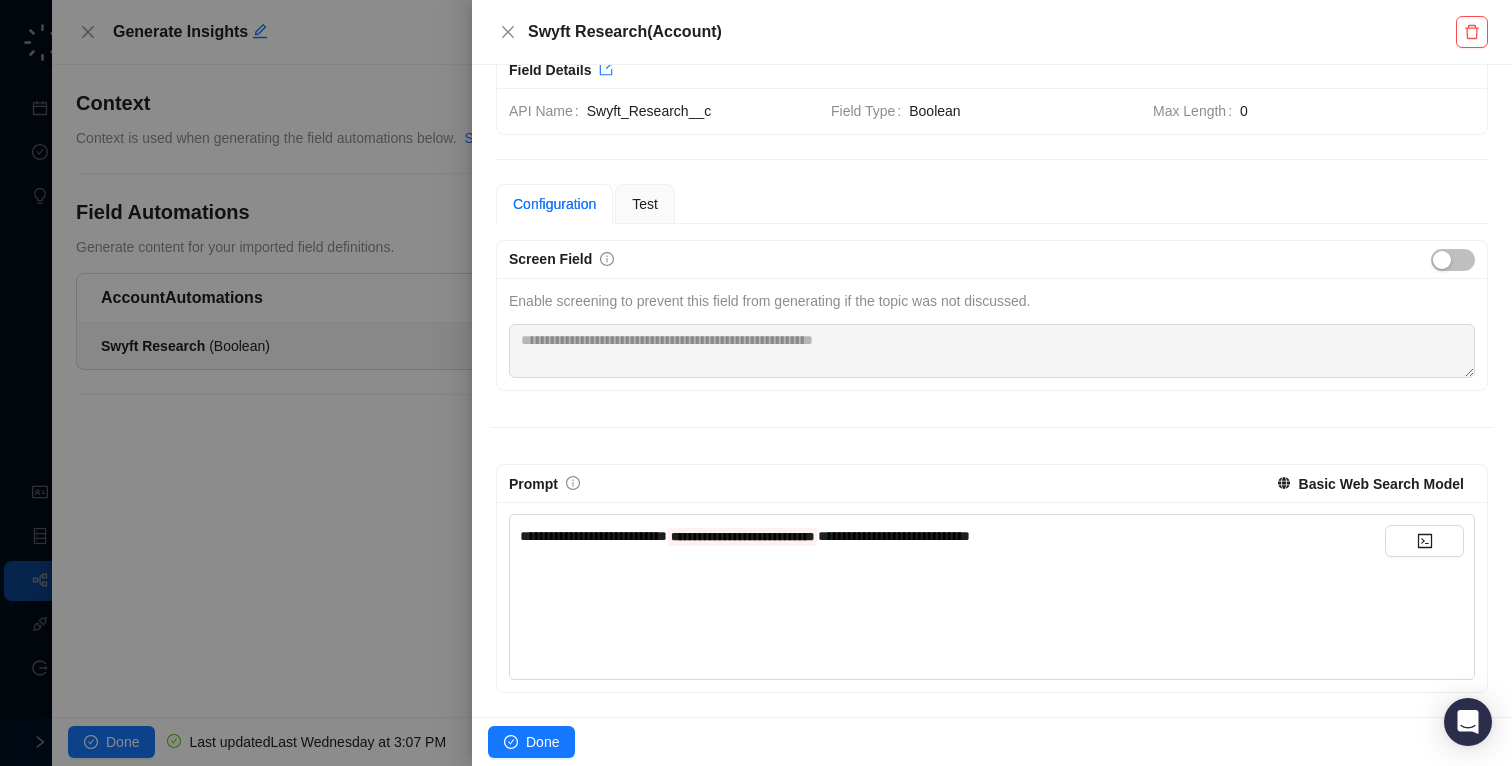 click on "**********" at bounding box center (952, 590) 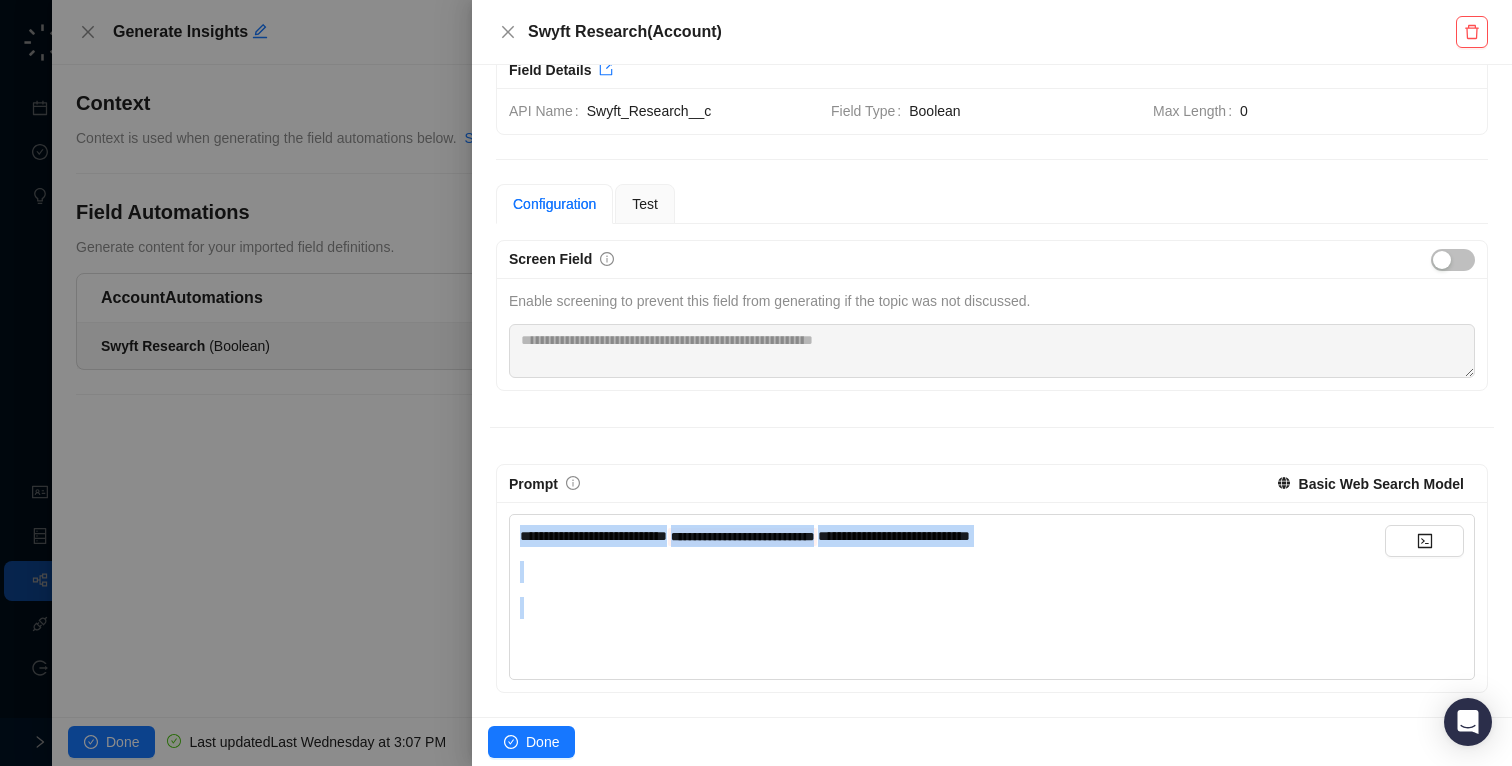 copy on "**********" 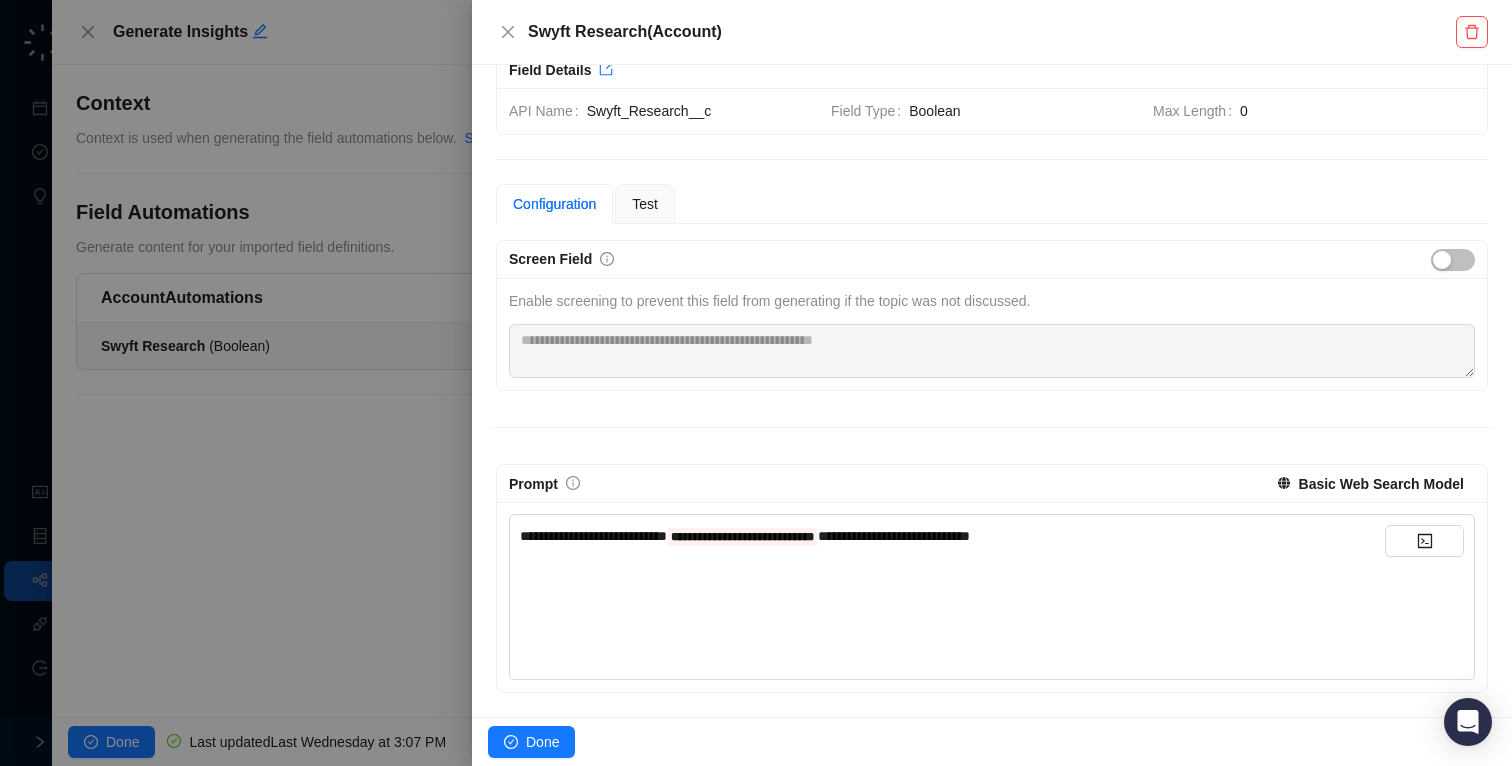 click on "**********" at bounding box center (992, 466) 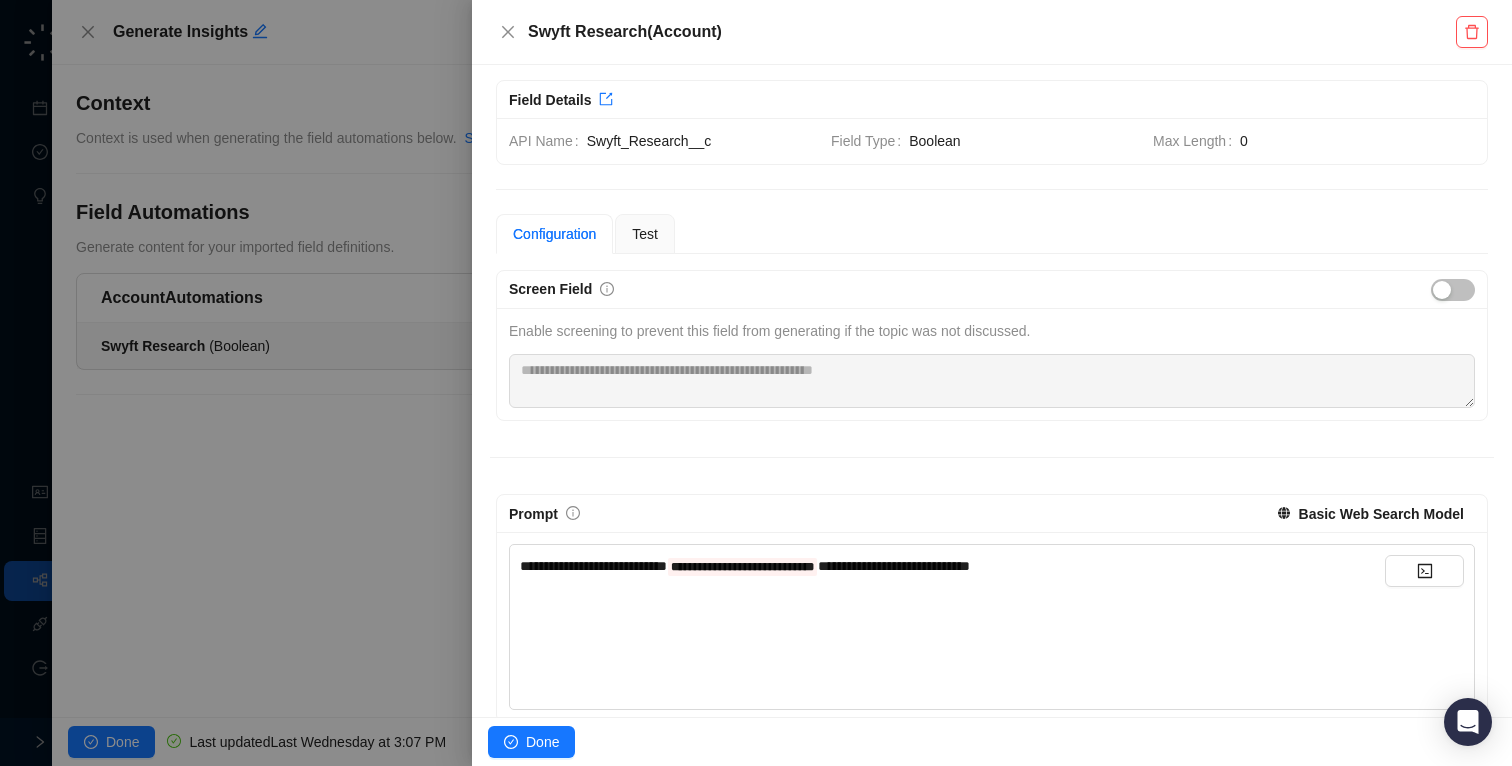 scroll, scrollTop: 8, scrollLeft: 0, axis: vertical 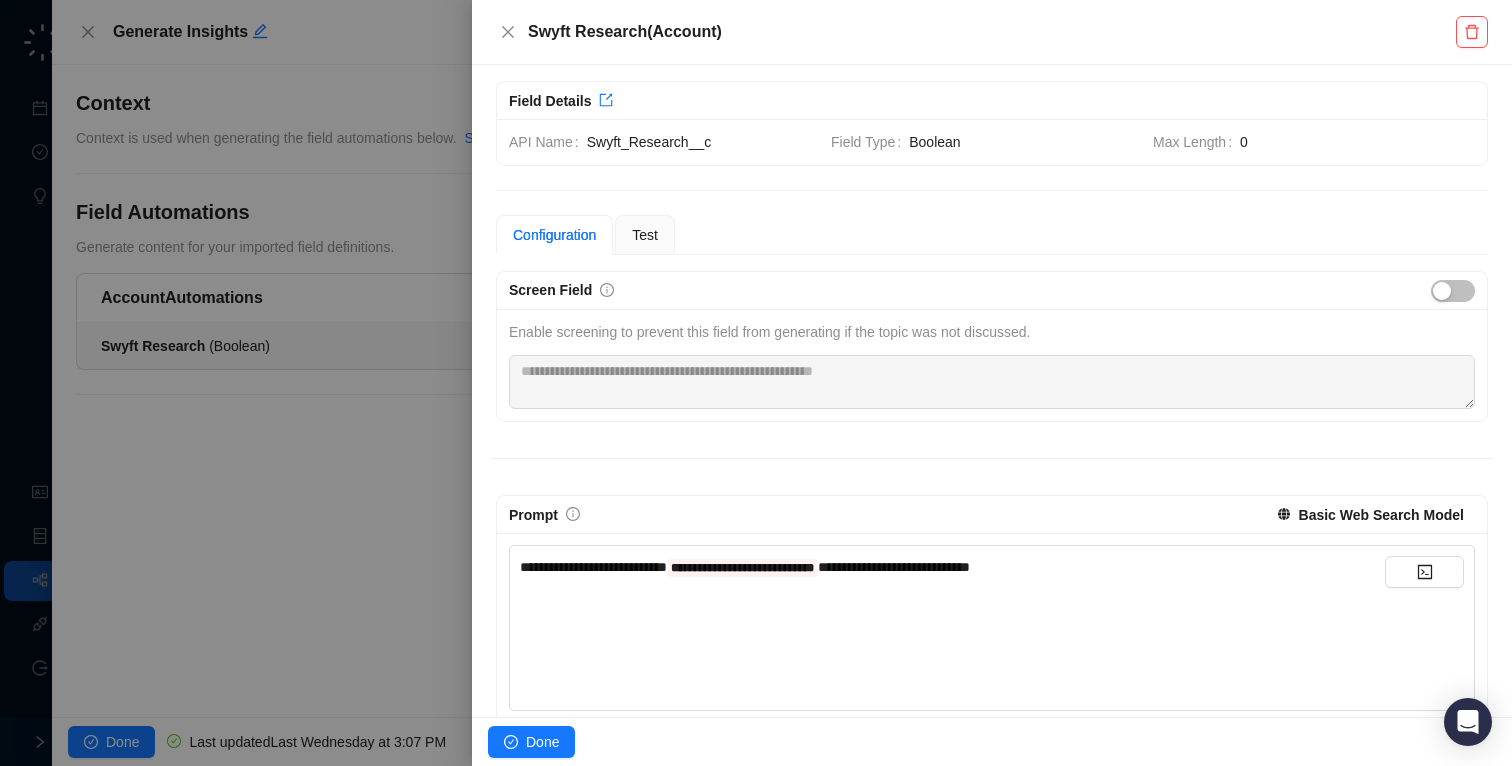 click on "**********" at bounding box center (952, 621) 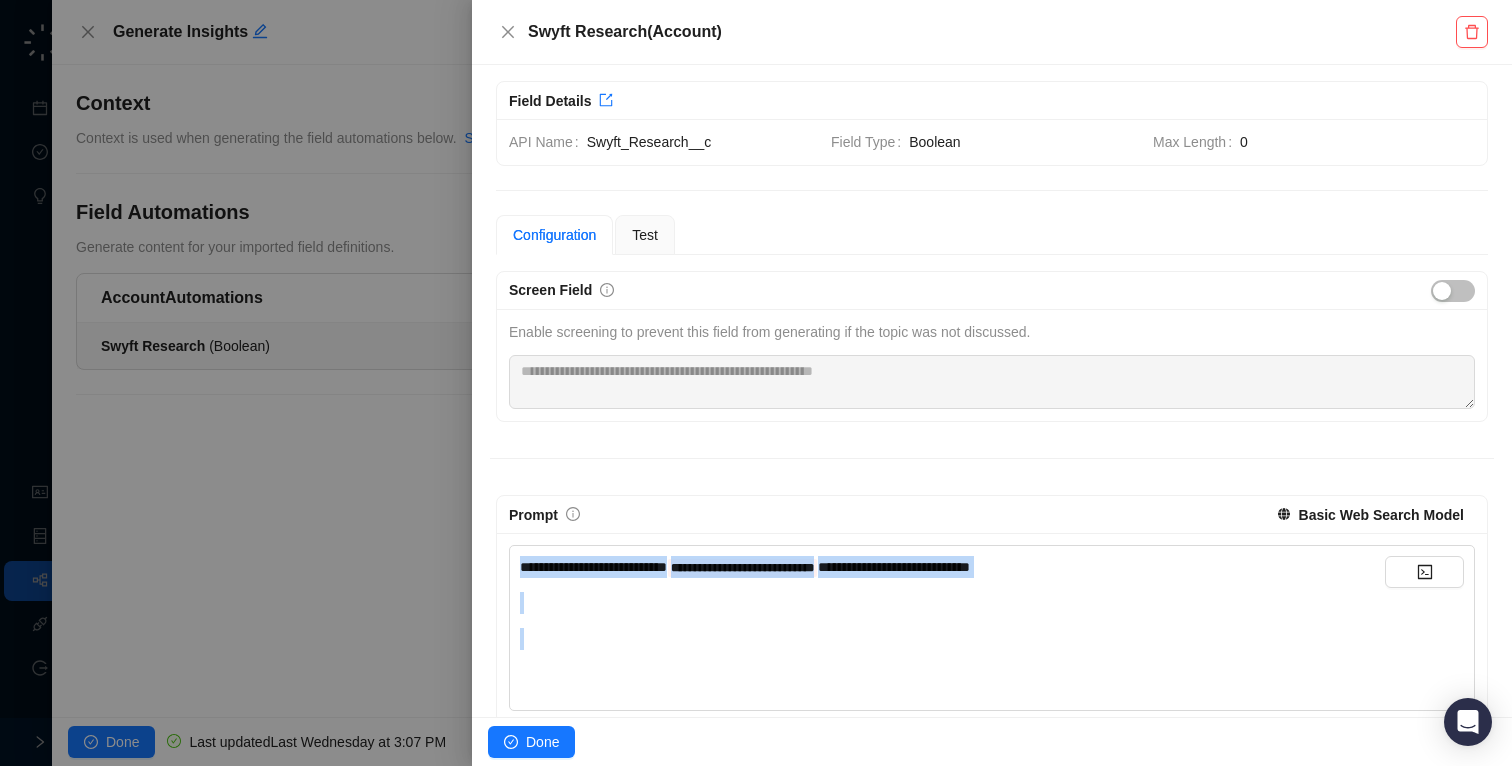 copy on "**********" 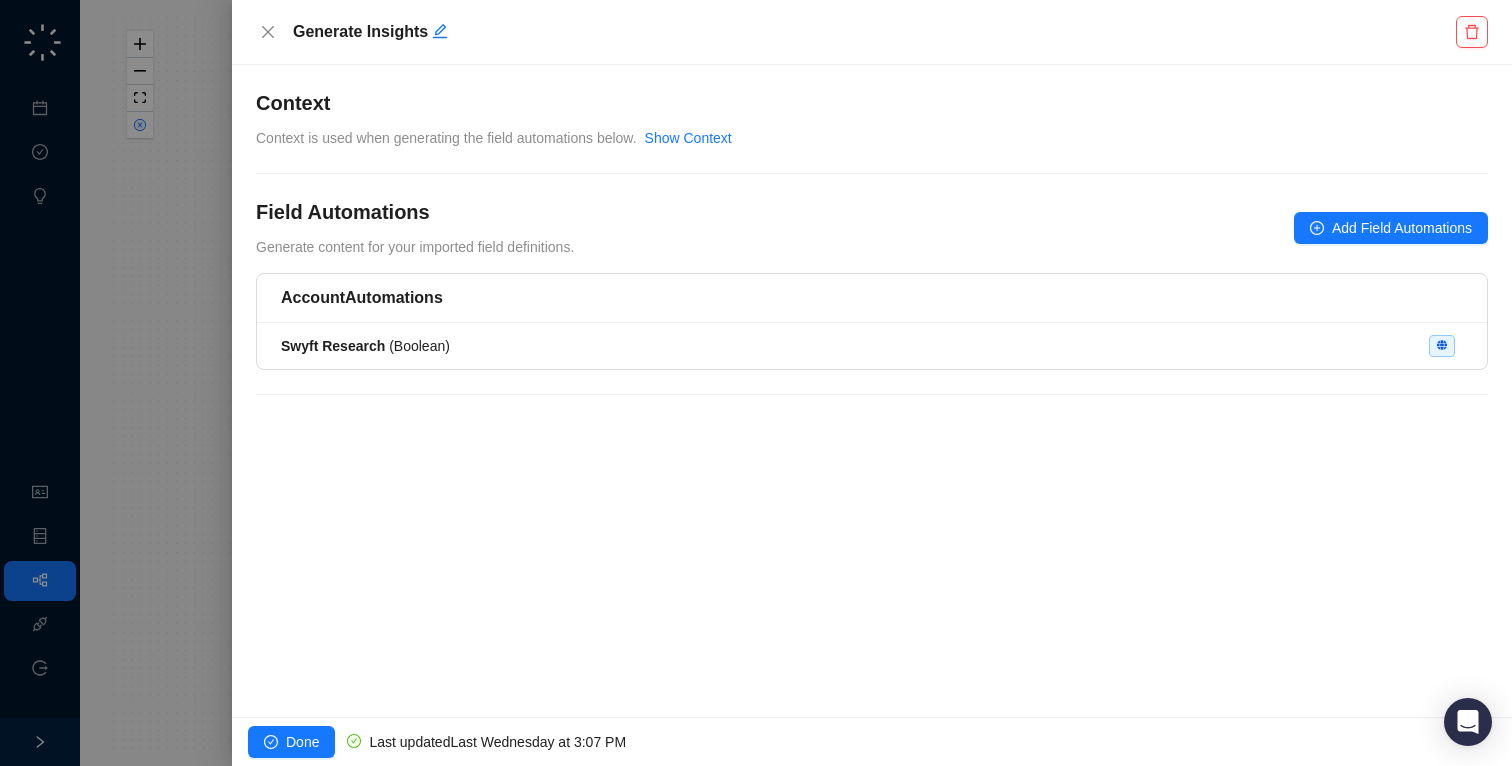 click at bounding box center [756, 383] 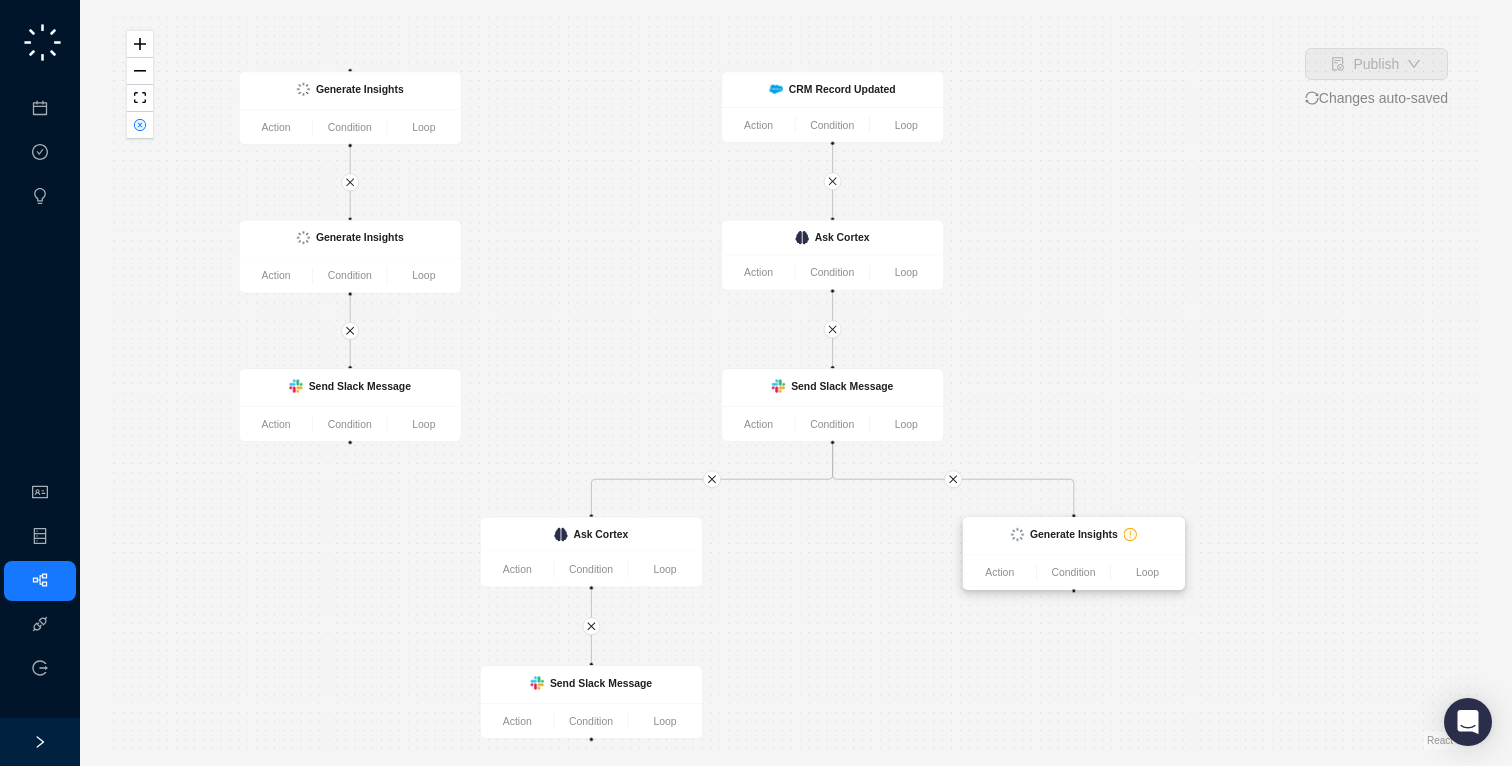 click on "Generate Insights" at bounding box center (1073, 535) 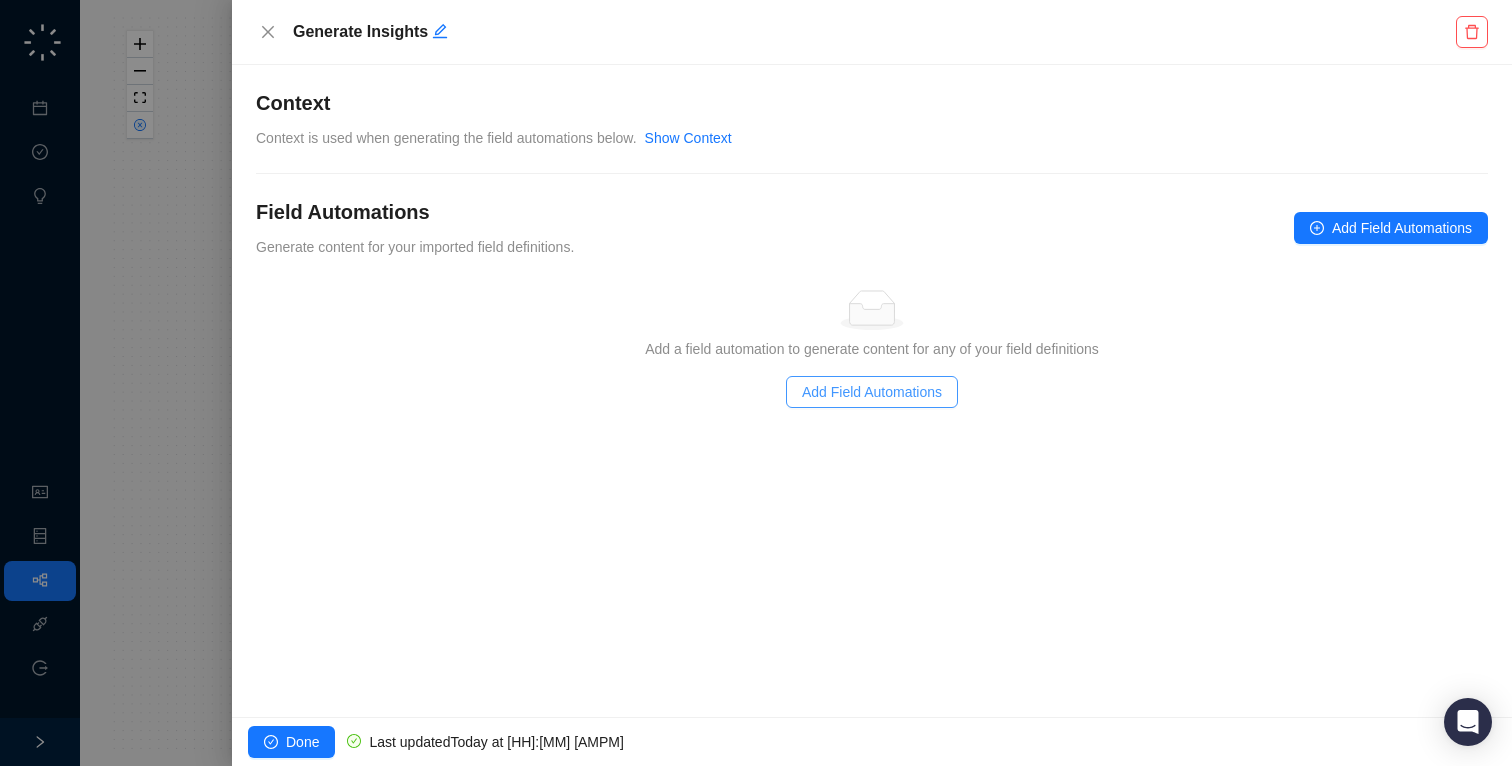 click on "Add Field Automations" at bounding box center [872, 392] 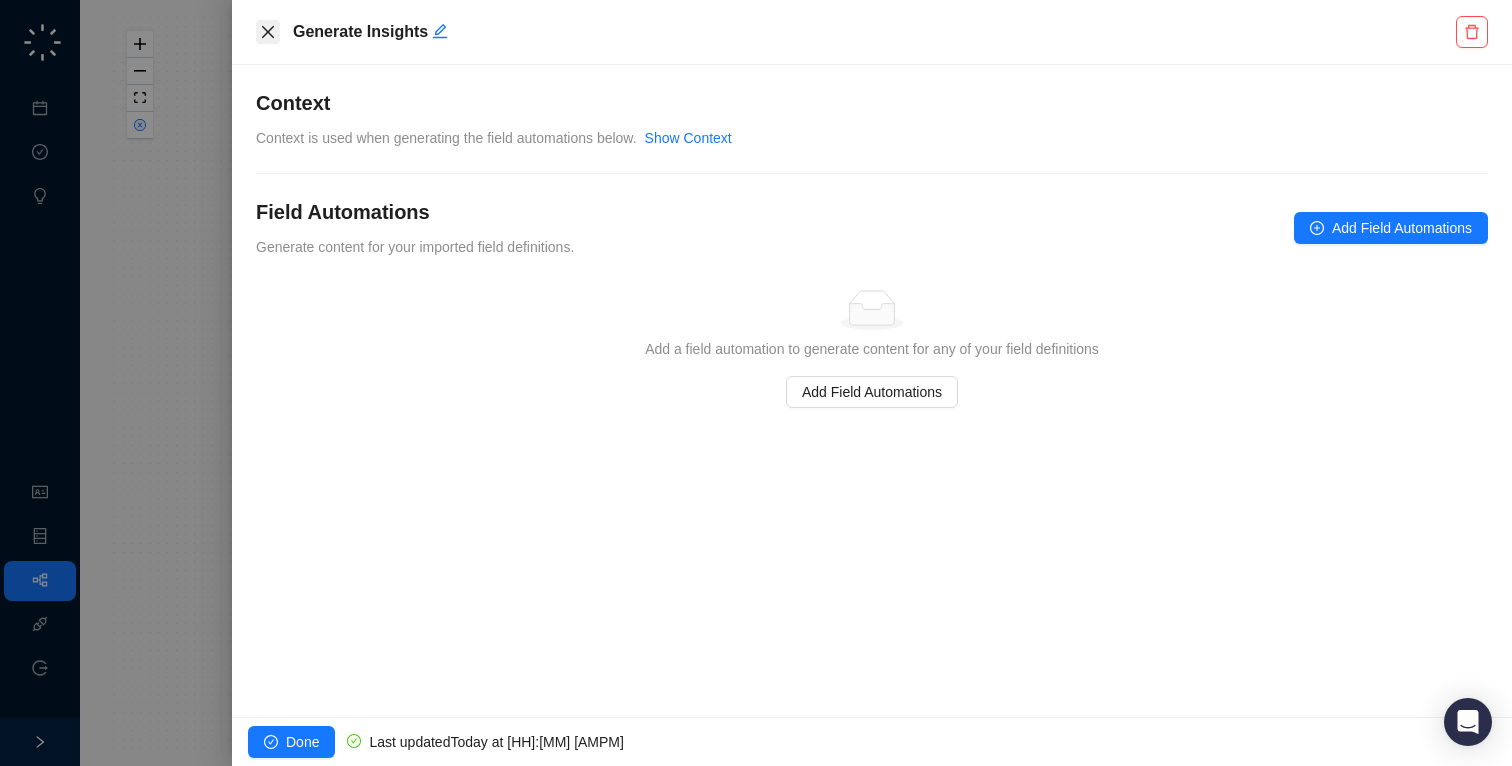 click at bounding box center [268, 32] 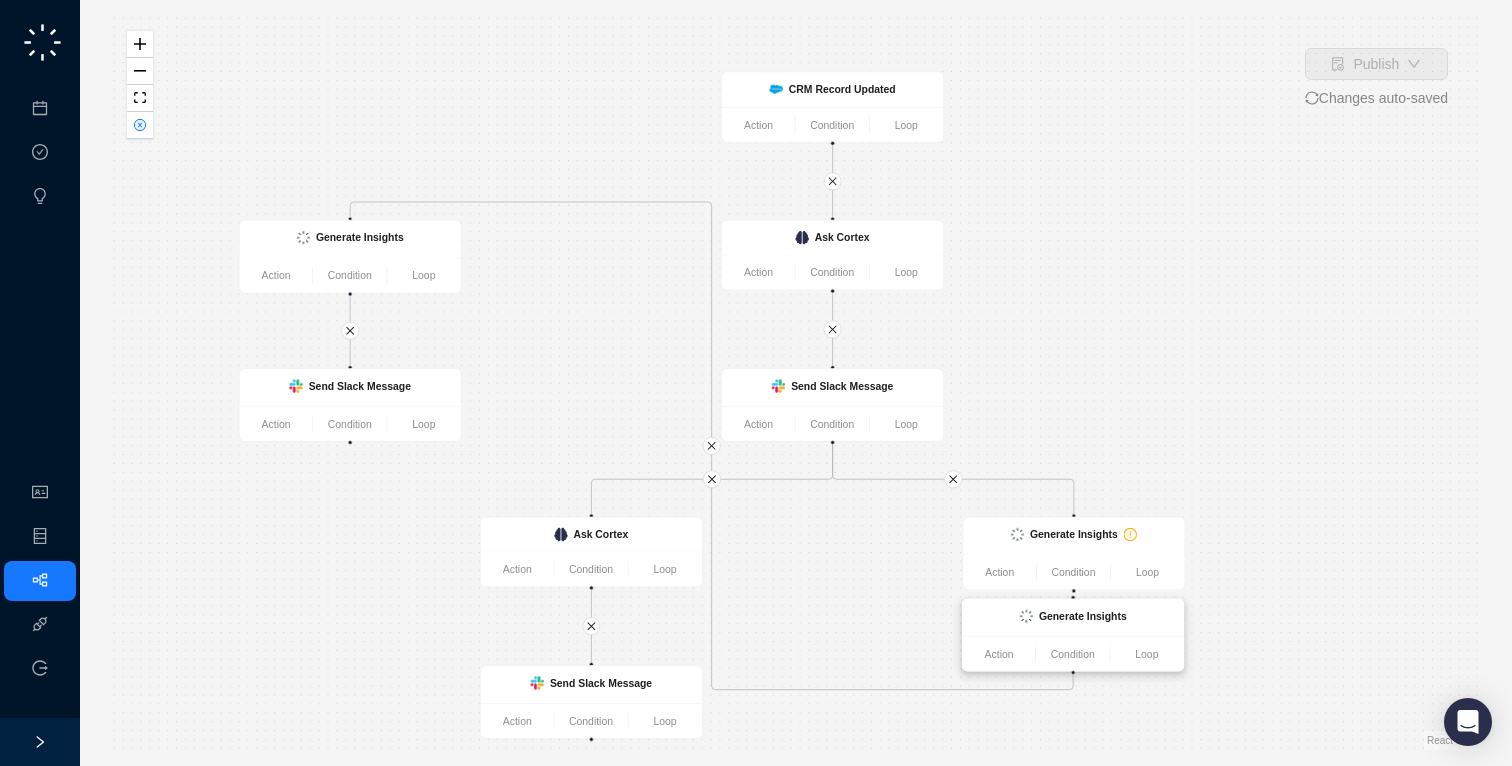 drag, startPoint x: 391, startPoint y: 91, endPoint x: 1117, endPoint y: 615, distance: 895.3502 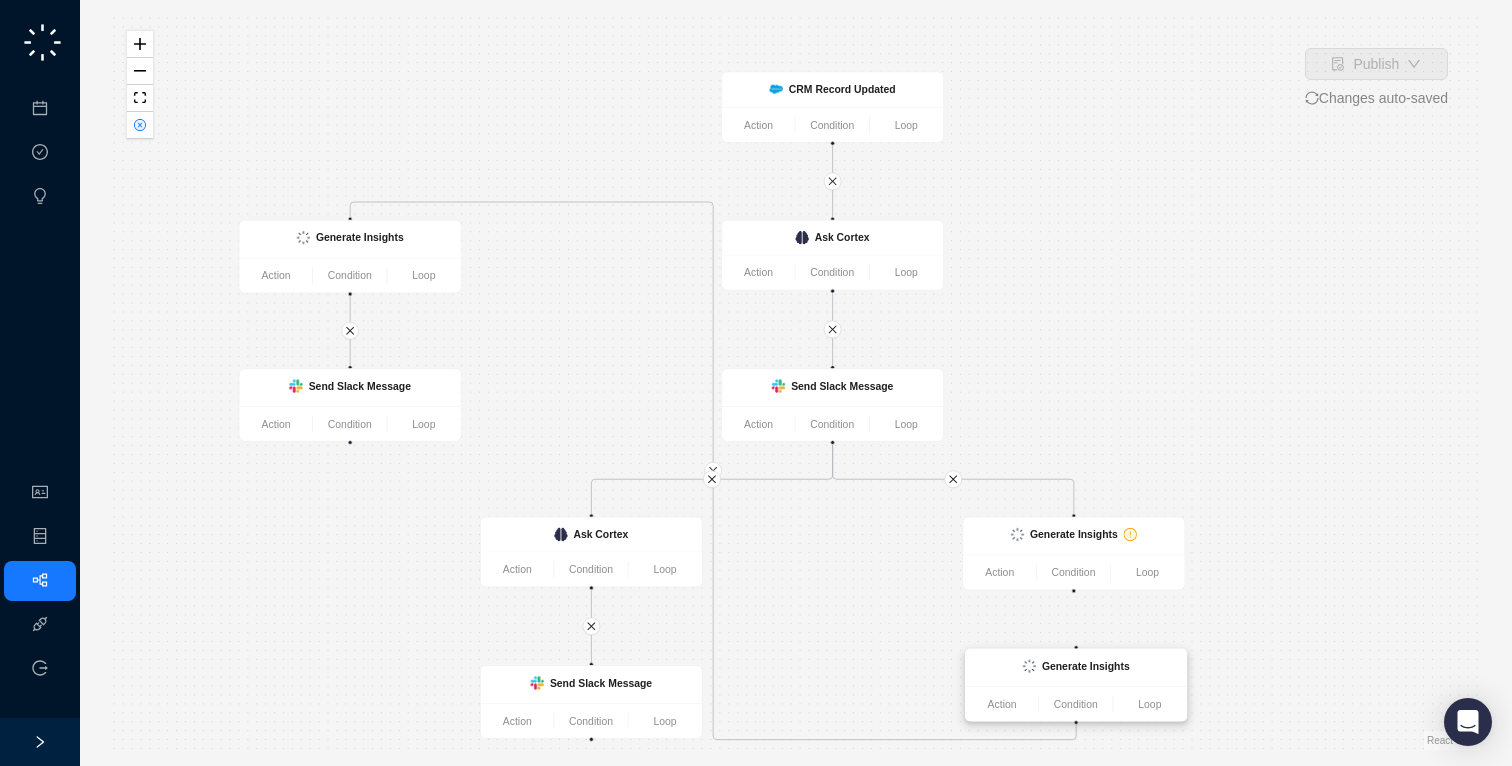 drag, startPoint x: 1117, startPoint y: 615, endPoint x: 1117, endPoint y: 675, distance: 60 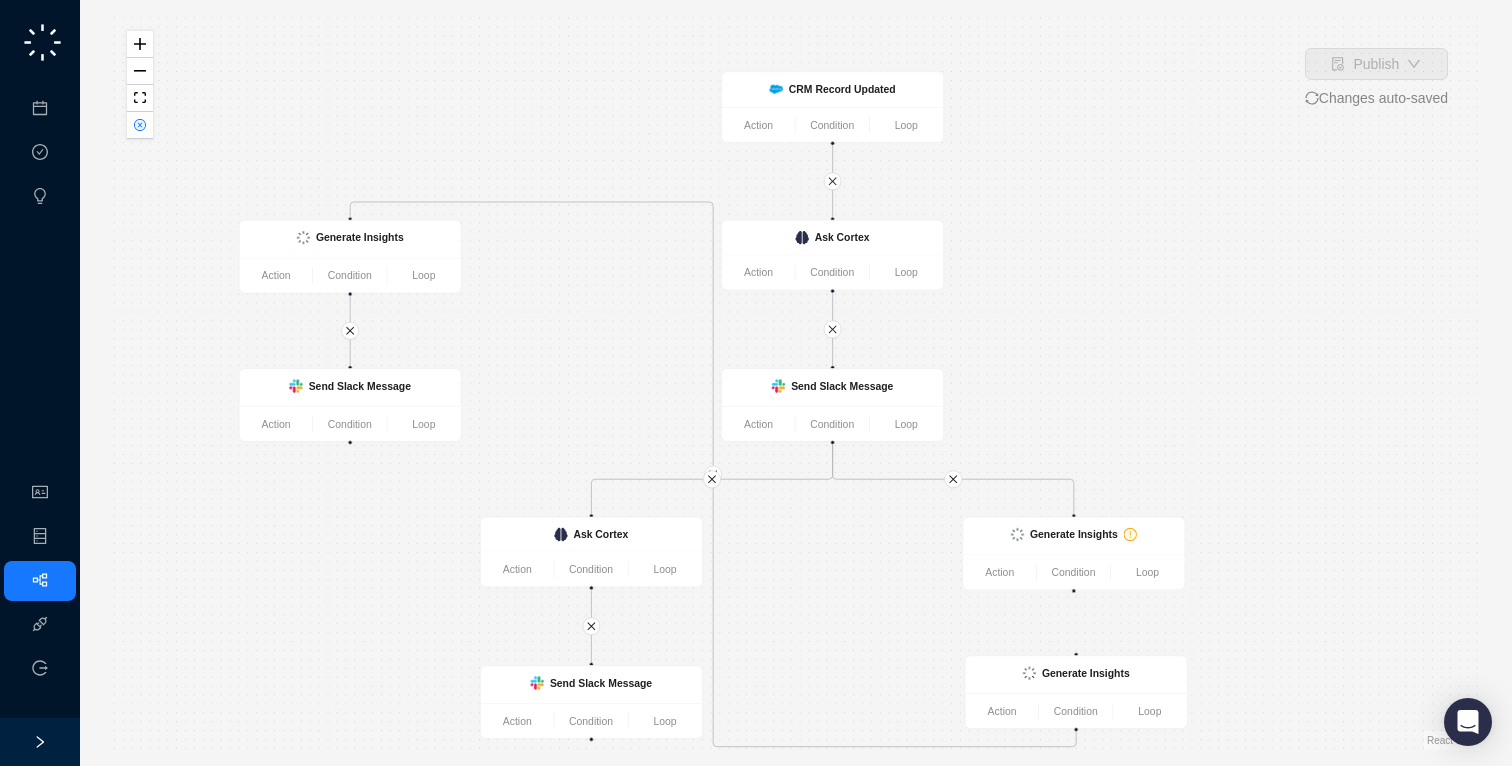 click on "Send Slack Message Action Condition Loop Generate Insights Action Condition Loop Send Slack Message Action Condition Loop CRM Record Updated Action Condition Loop Generate Insights Action Condition Loop Generate Insights Action Condition Loop Ask Cortex Action Condition Loop Ask Cortex Action Condition Loop Send Slack Message Action Condition Loop" at bounding box center (796, 383) 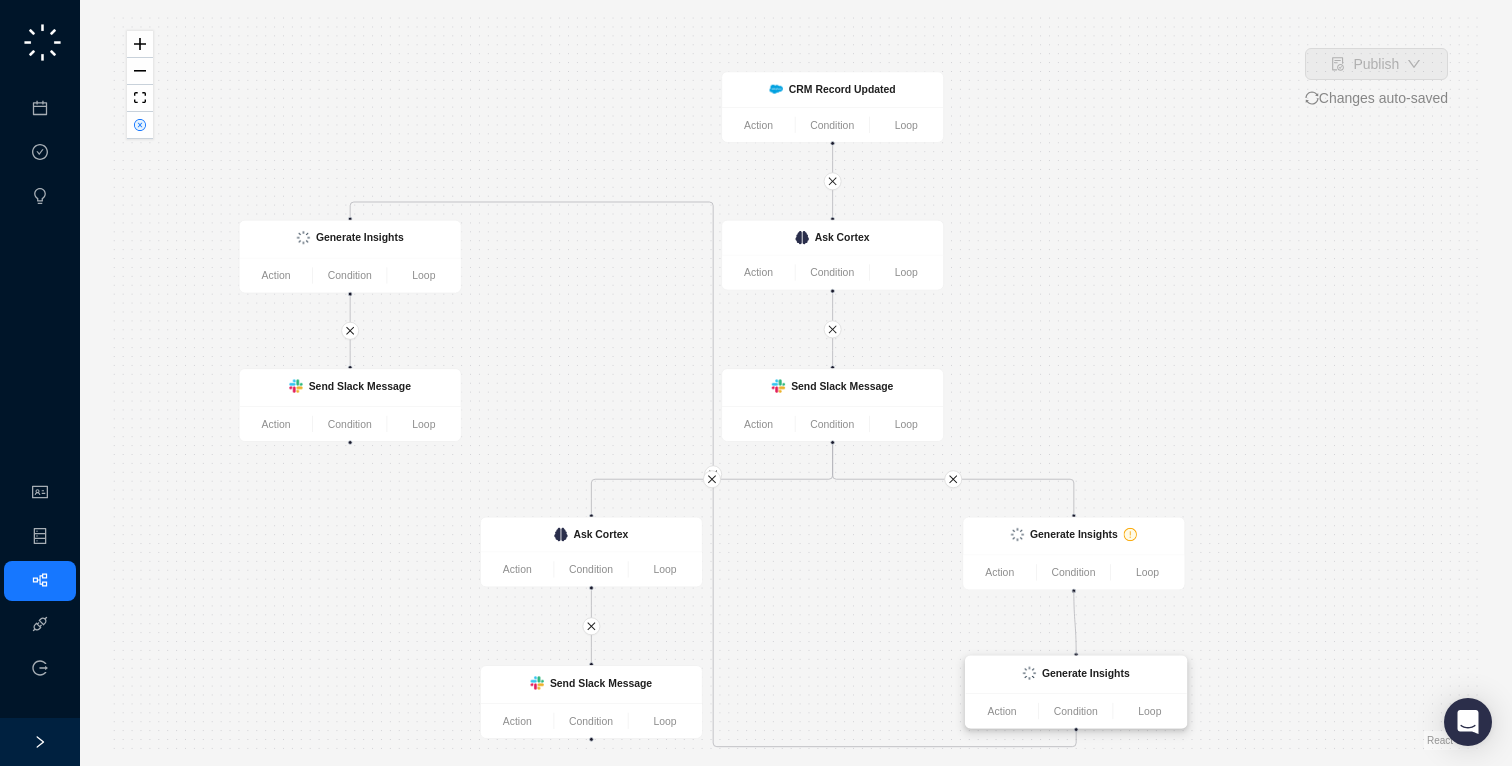 drag, startPoint x: 1074, startPoint y: 592, endPoint x: 1074, endPoint y: 666, distance: 74 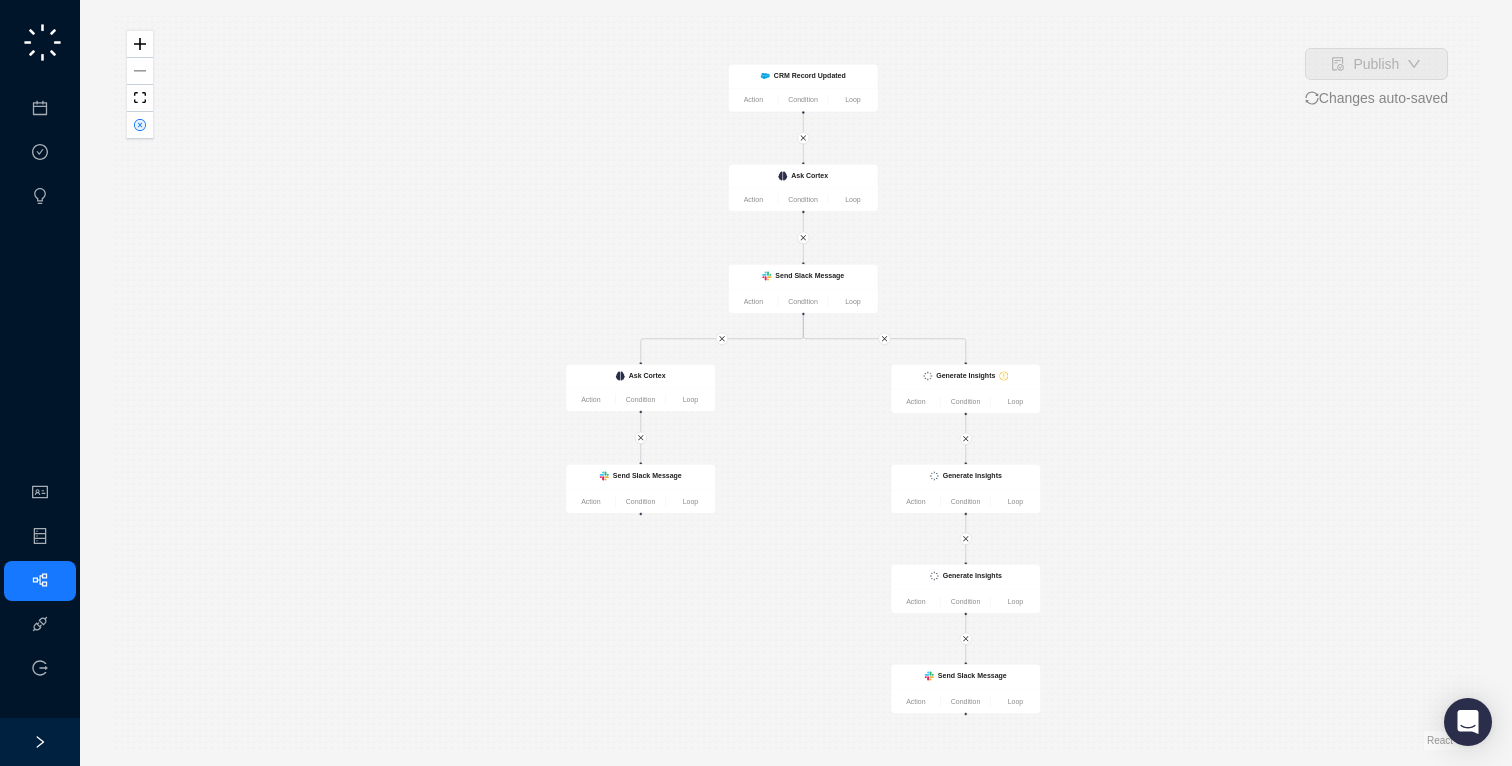 click at bounding box center (965, 413) 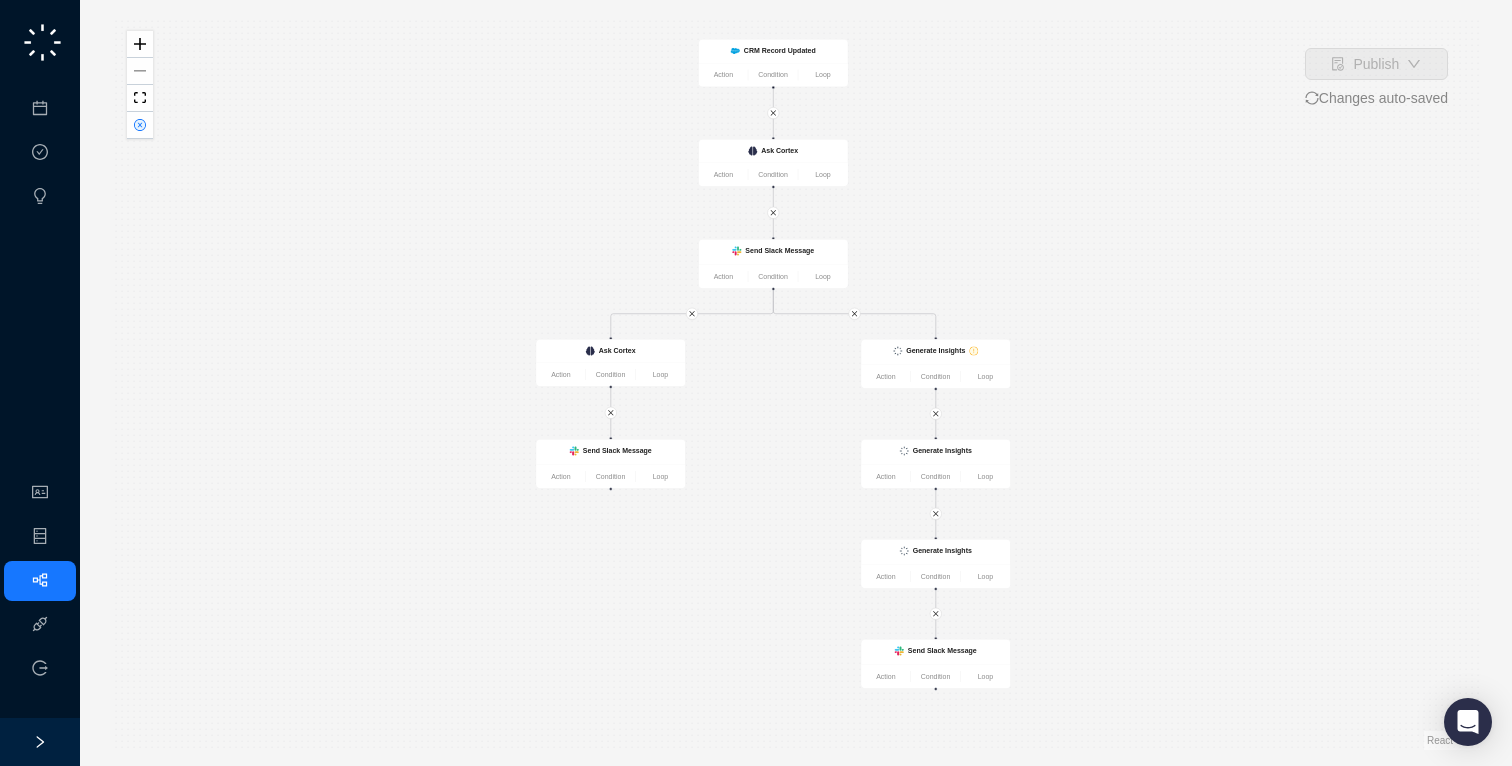 drag, startPoint x: 813, startPoint y: 393, endPoint x: 774, endPoint y: 353, distance: 55.86591 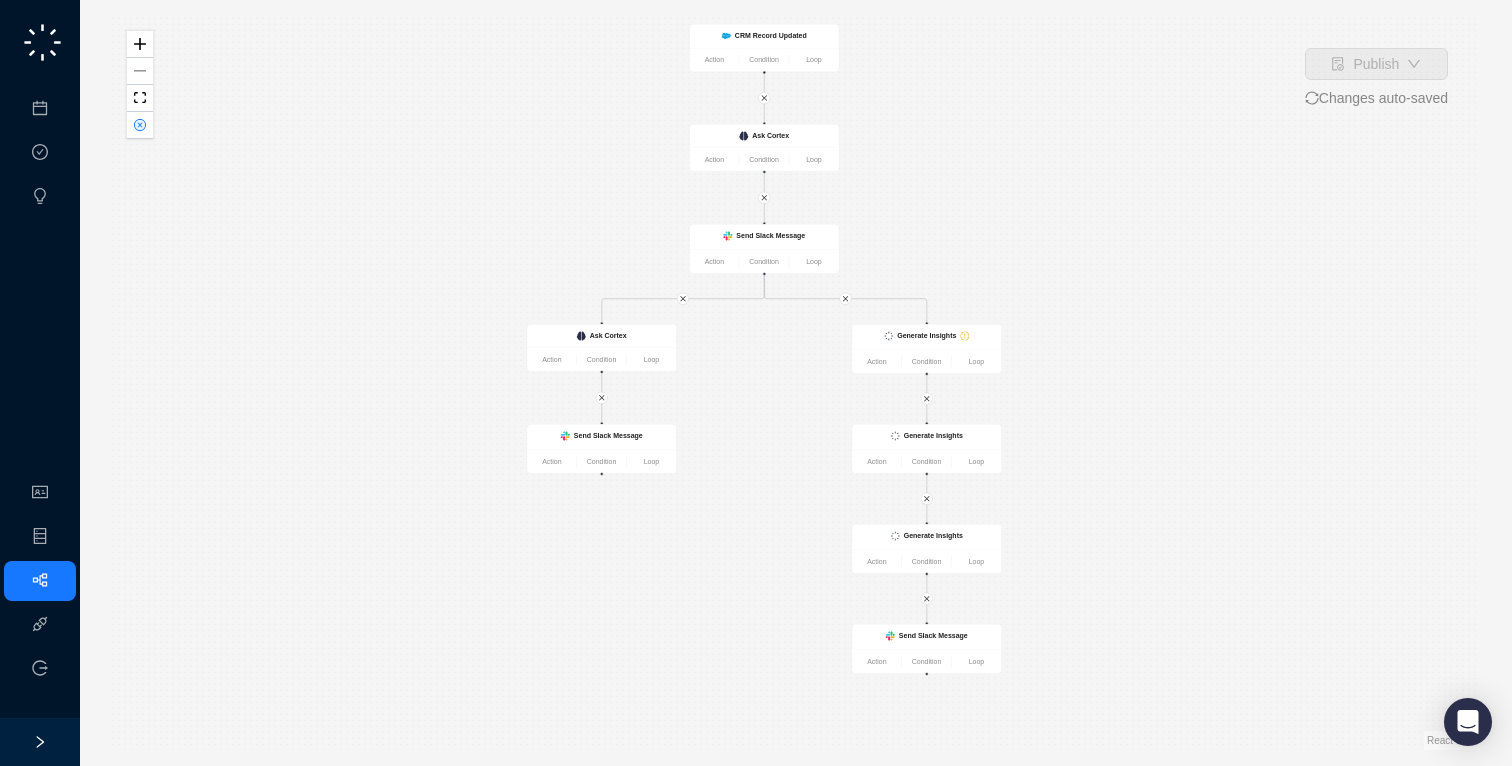 click on "Send Slack Message Action Condition Loop Generate Insights Action Condition Loop Send Slack Message Action Condition Loop CRM Record Updated Action Condition Loop Generate Insights Action Condition Loop Generate Insights Action Condition Loop Ask Cortex Action Condition Loop Ask Cortex Action Condition Loop Send Slack Message Action Condition Loop" at bounding box center [796, 383] 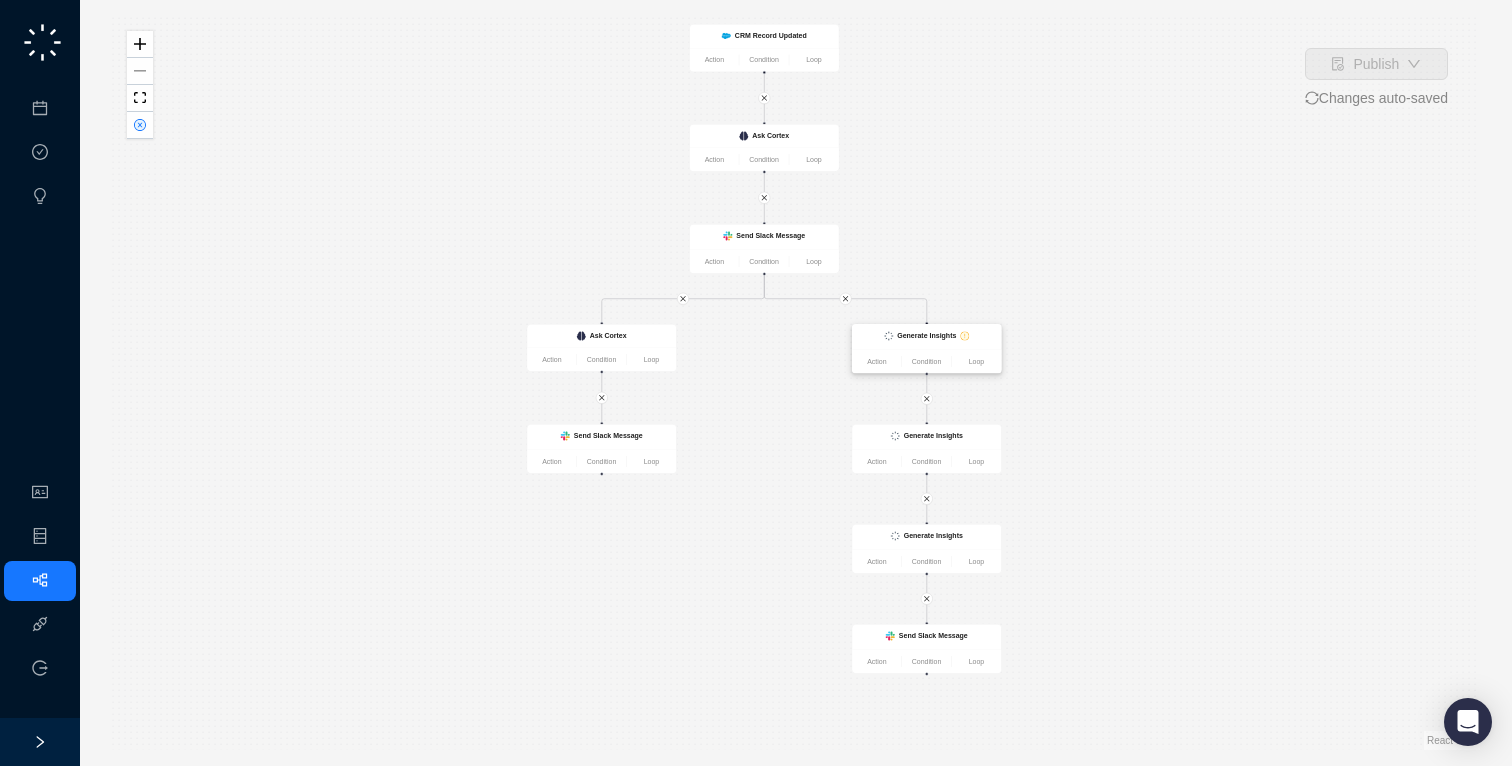 click on "Generate Insights" at bounding box center [926, 336] 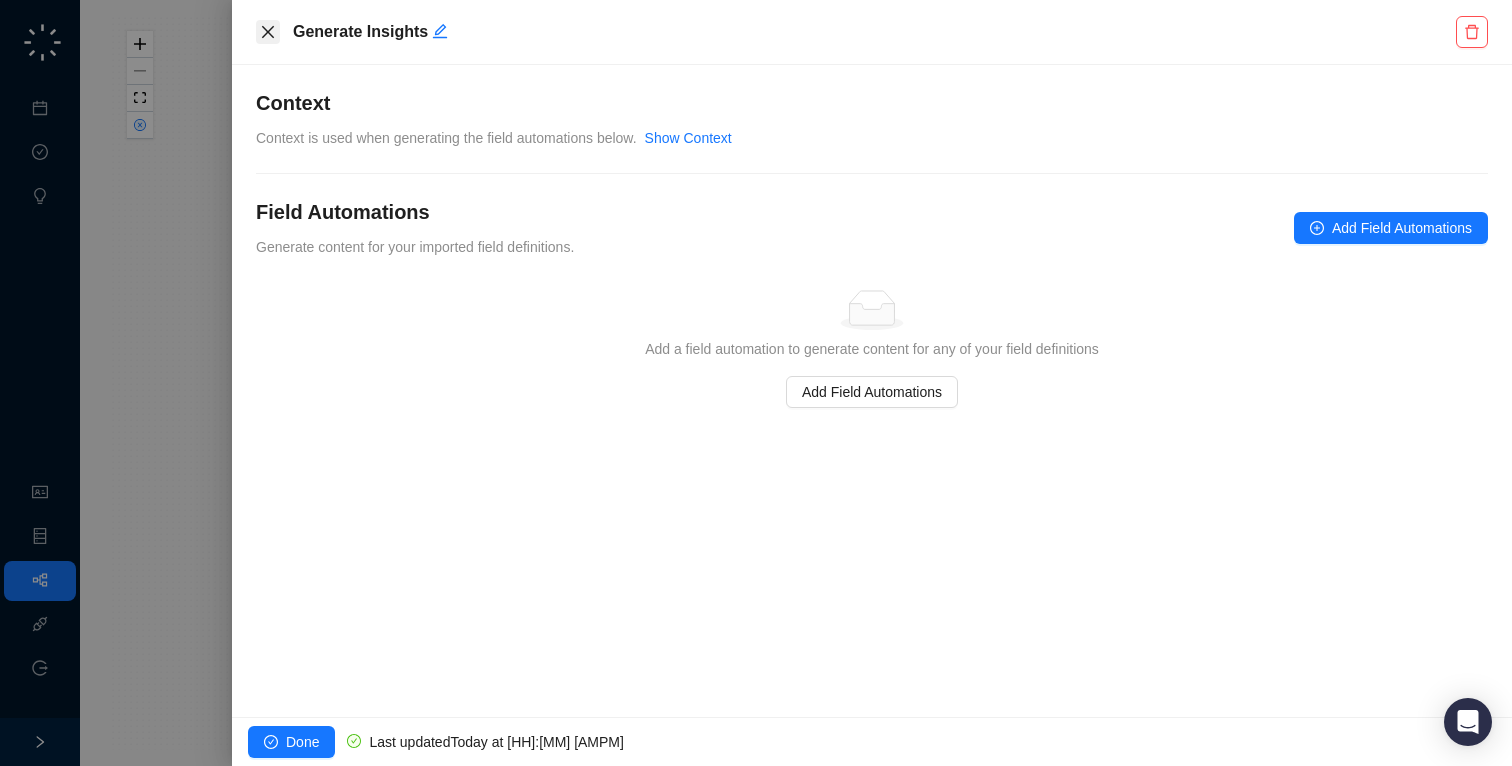 click at bounding box center [268, 32] 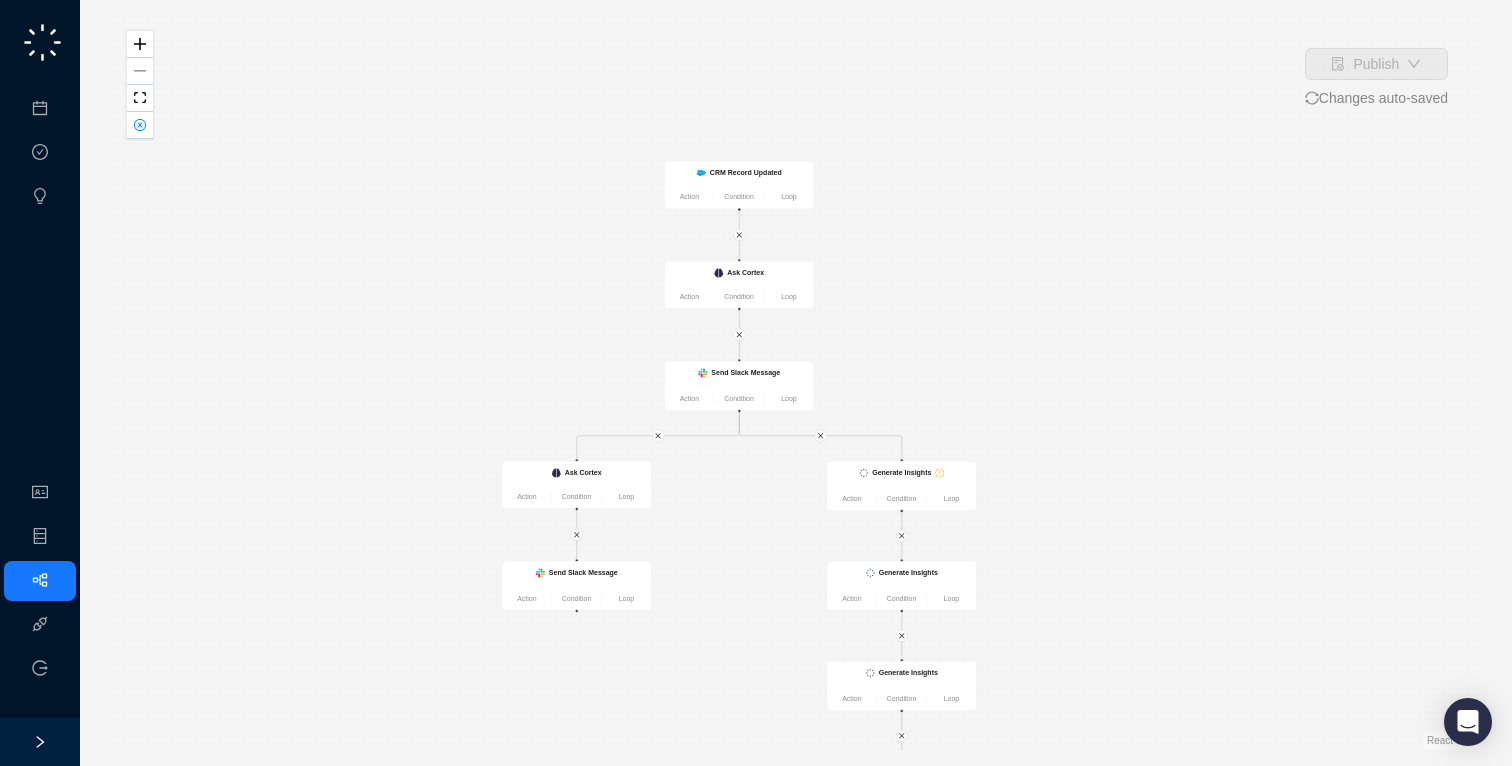 drag, startPoint x: 556, startPoint y: 398, endPoint x: 529, endPoint y: 540, distance: 144.54411 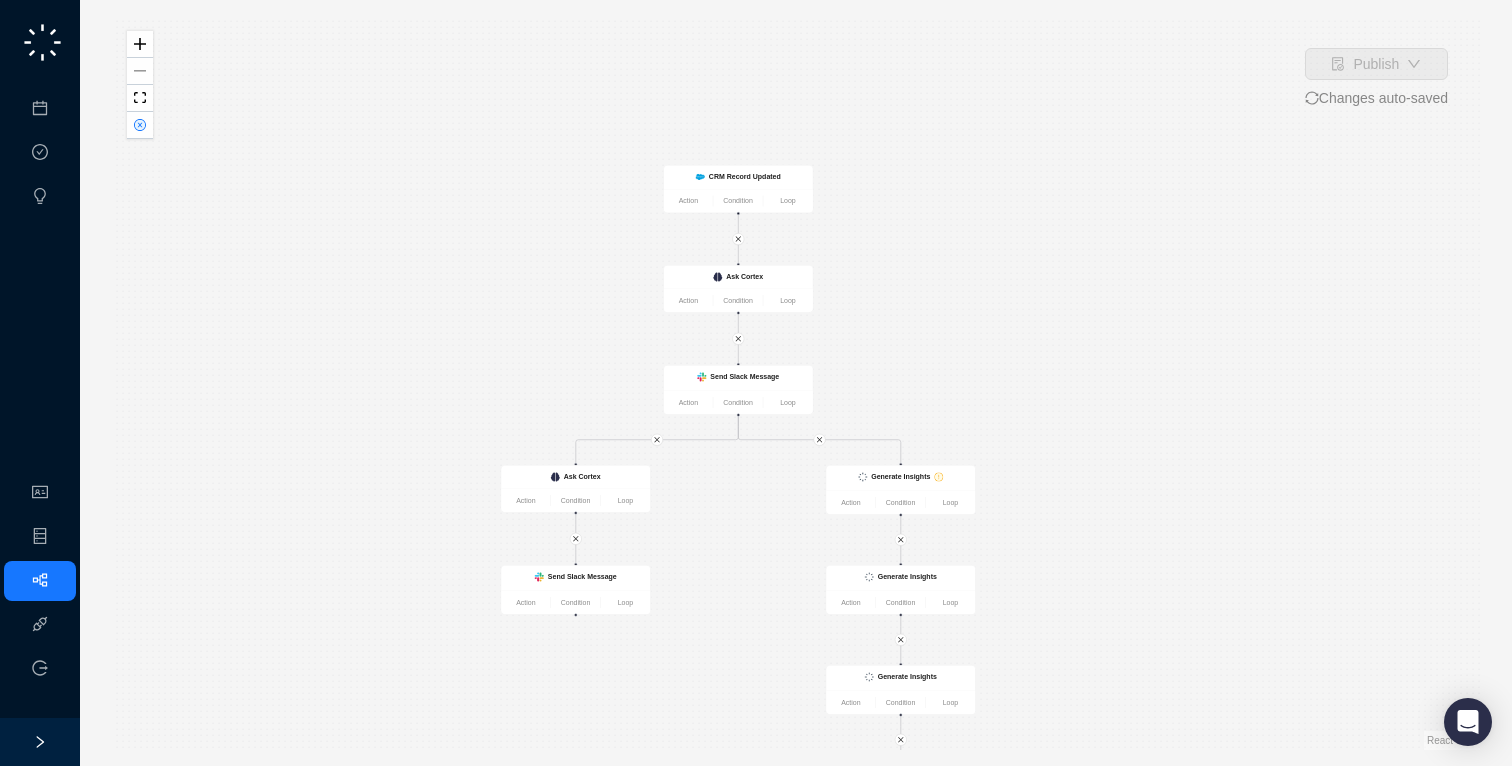 click on "Send Slack Message Action Condition Loop Generate Insights Action Condition Loop Send Slack Message Action Condition Loop CRM Record Updated Action Condition Loop Generate Insights Action Condition Loop Generate Insights Action Condition Loop Ask Cortex Action Condition Loop Ask Cortex Action Condition Loop Send Slack Message Action Condition Loop" at bounding box center (796, 383) 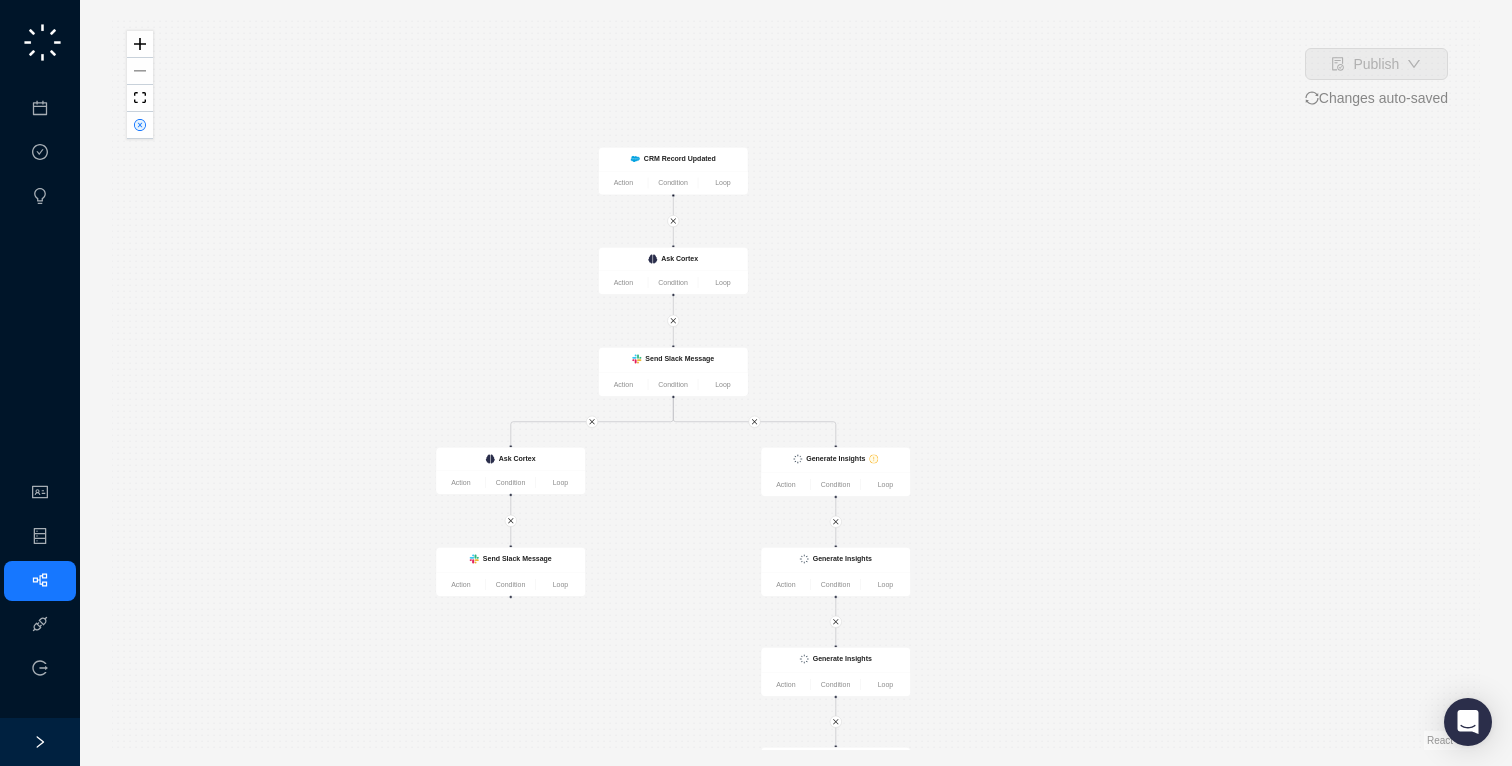 drag, startPoint x: 1036, startPoint y: 287, endPoint x: 971, endPoint y: 270, distance: 67.18631 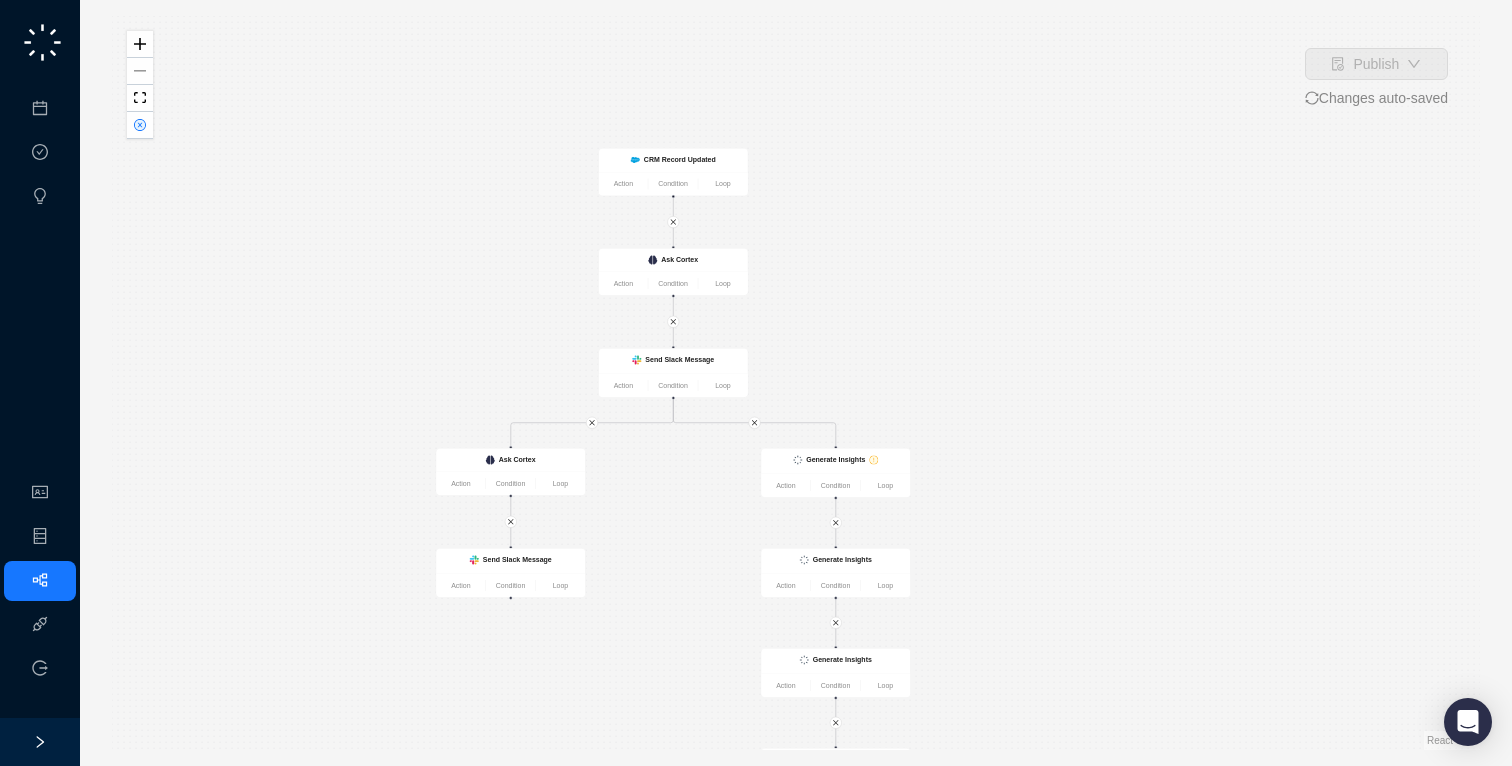 click on "Send Slack Message Action Condition Loop Generate Insights Action Condition Loop Send Slack Message Action Condition Loop CRM Record Updated Action Condition Loop Generate Insights Action Condition Loop Generate Insights Action Condition Loop Ask Cortex Action Condition Loop Ask Cortex Action Condition Loop Send Slack Message Action Condition Loop" at bounding box center (796, 383) 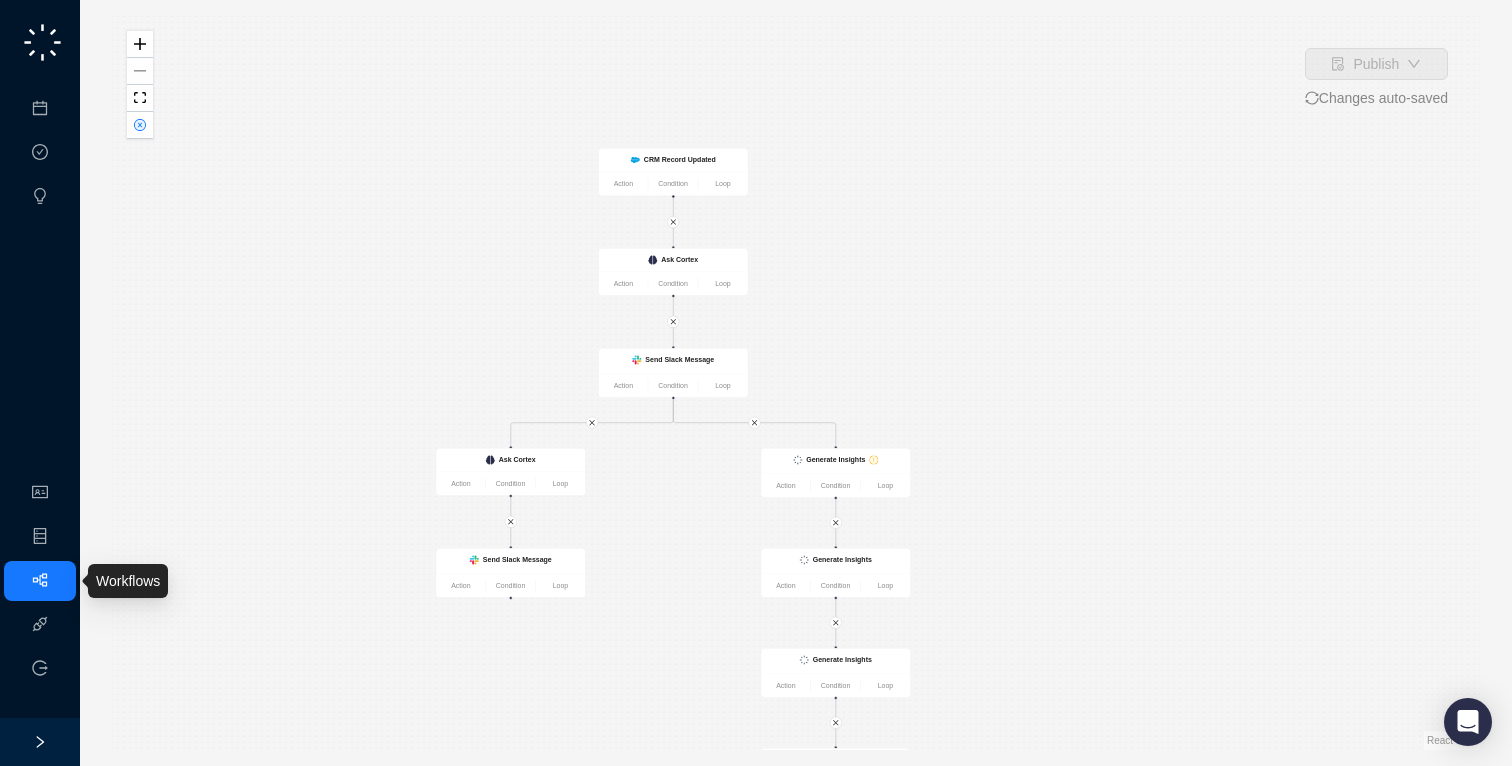click on "Workflows" at bounding box center [90, 581] 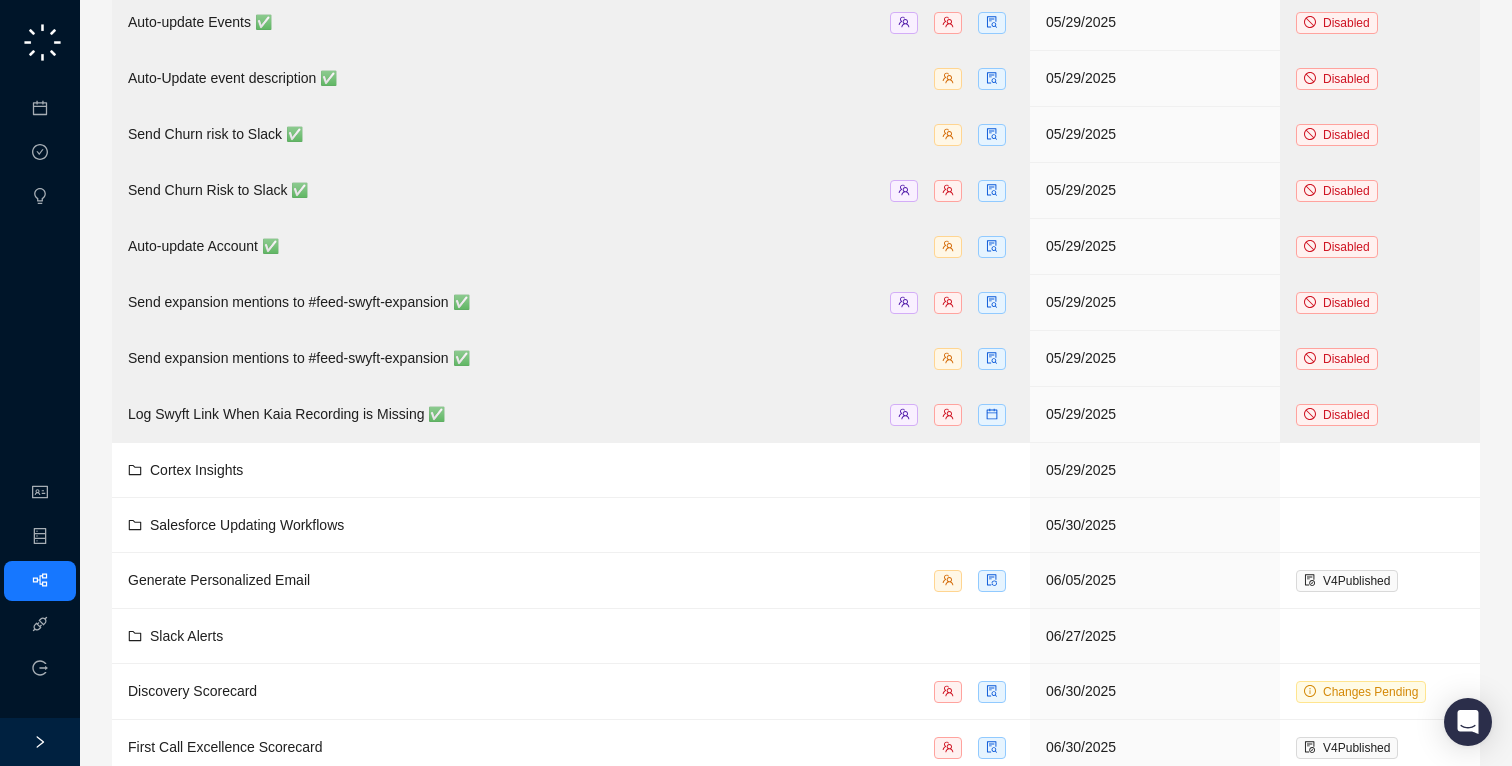scroll, scrollTop: 1086, scrollLeft: 0, axis: vertical 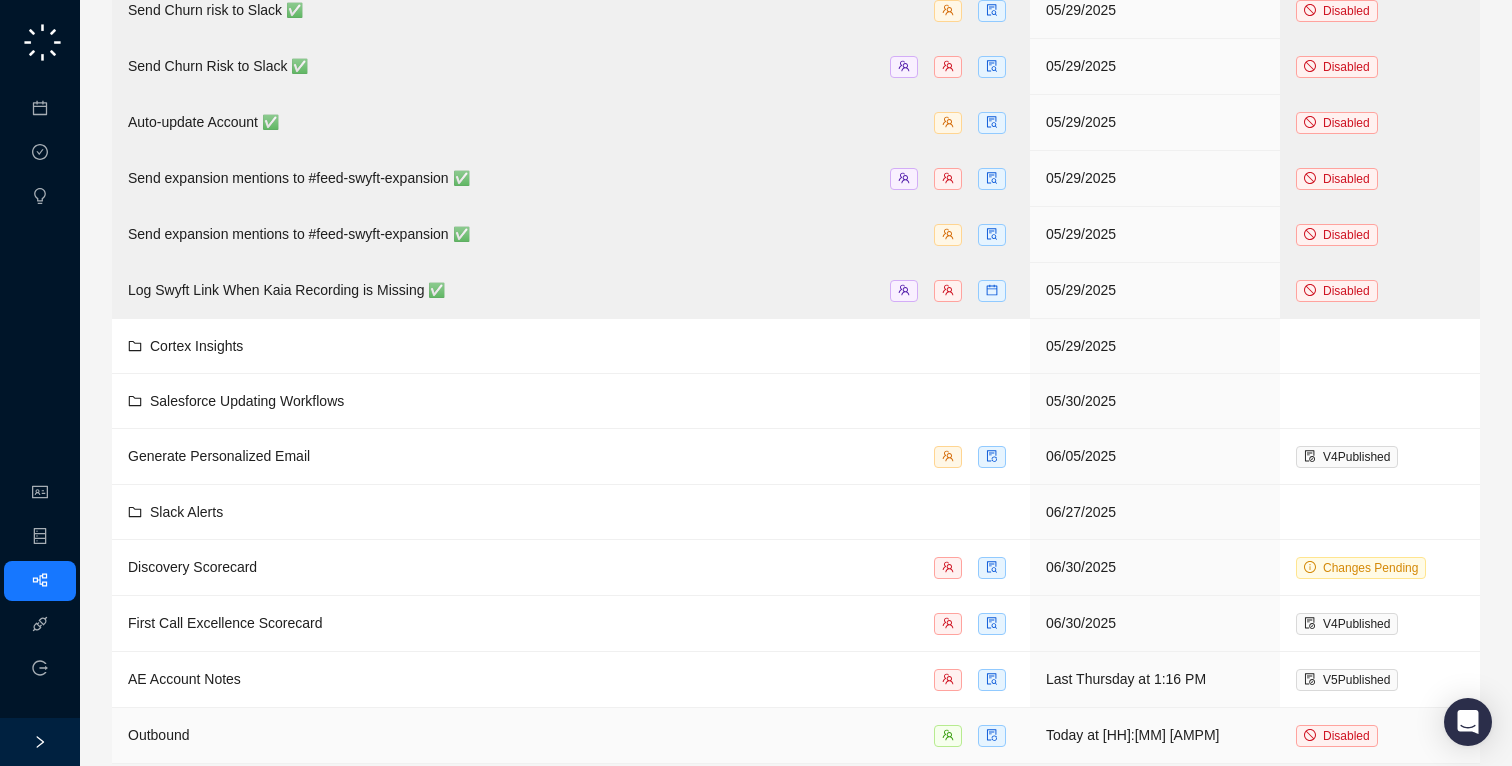 click on "Outbound" at bounding box center (571, 736) 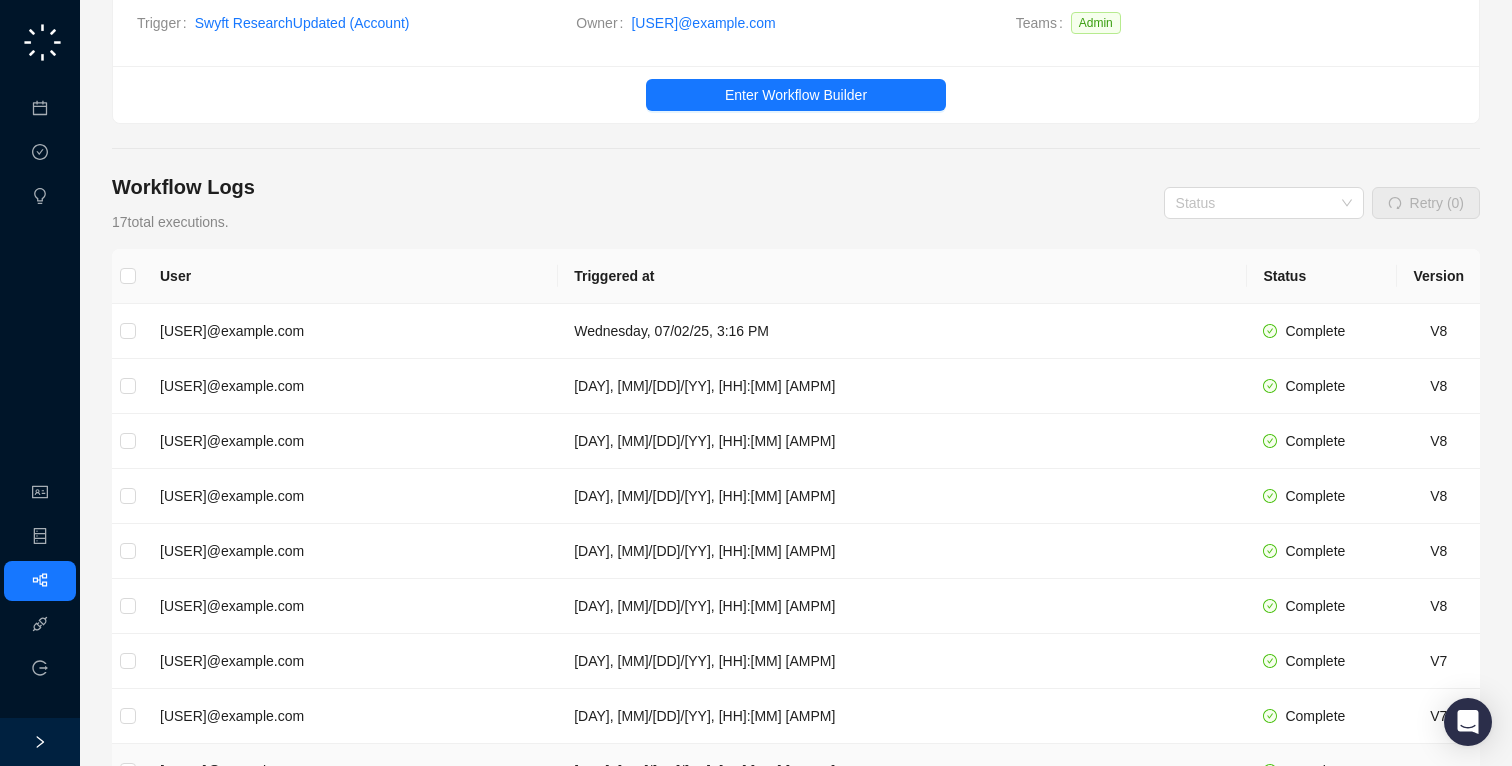 scroll, scrollTop: 0, scrollLeft: 0, axis: both 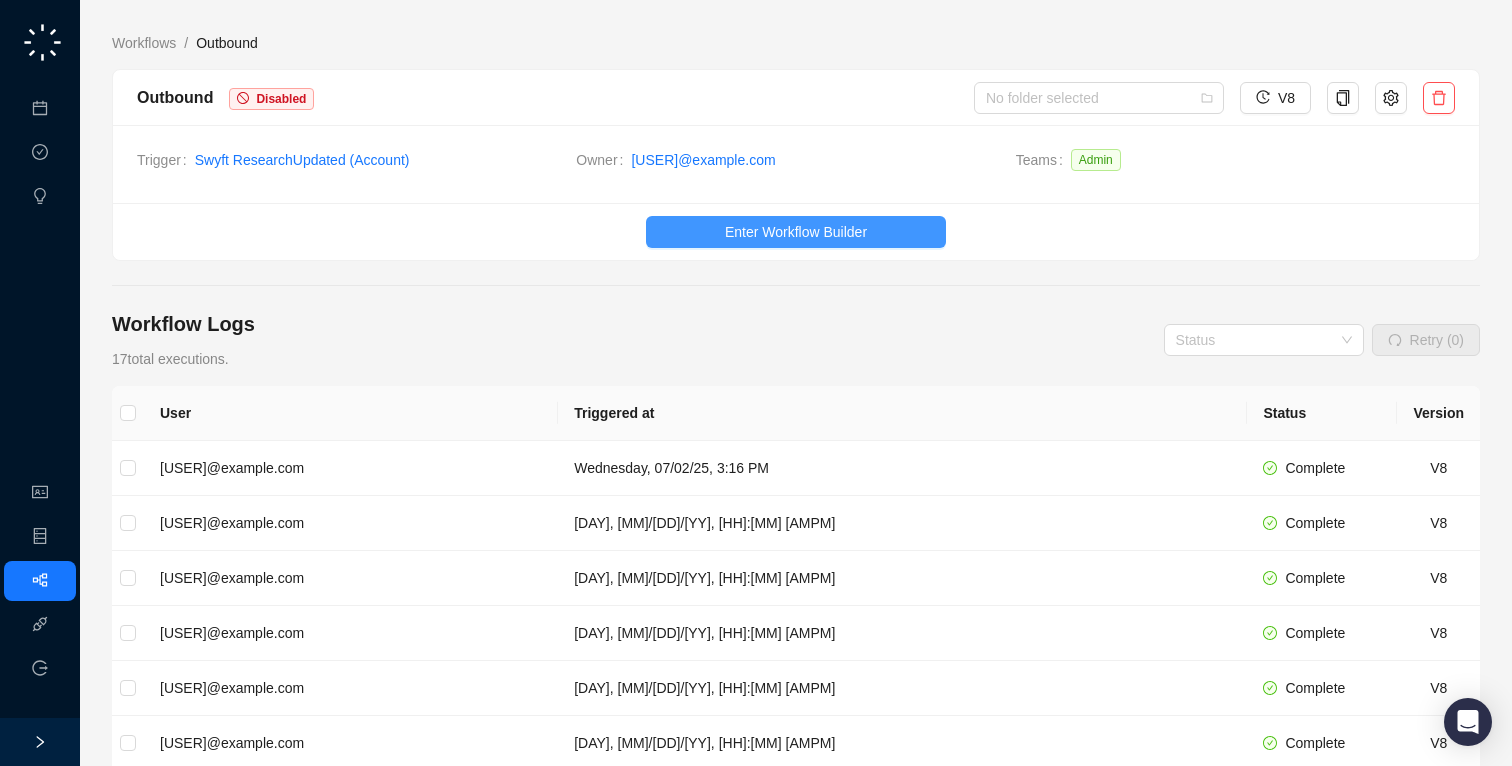 click on "Enter Workflow Builder" at bounding box center [796, 232] 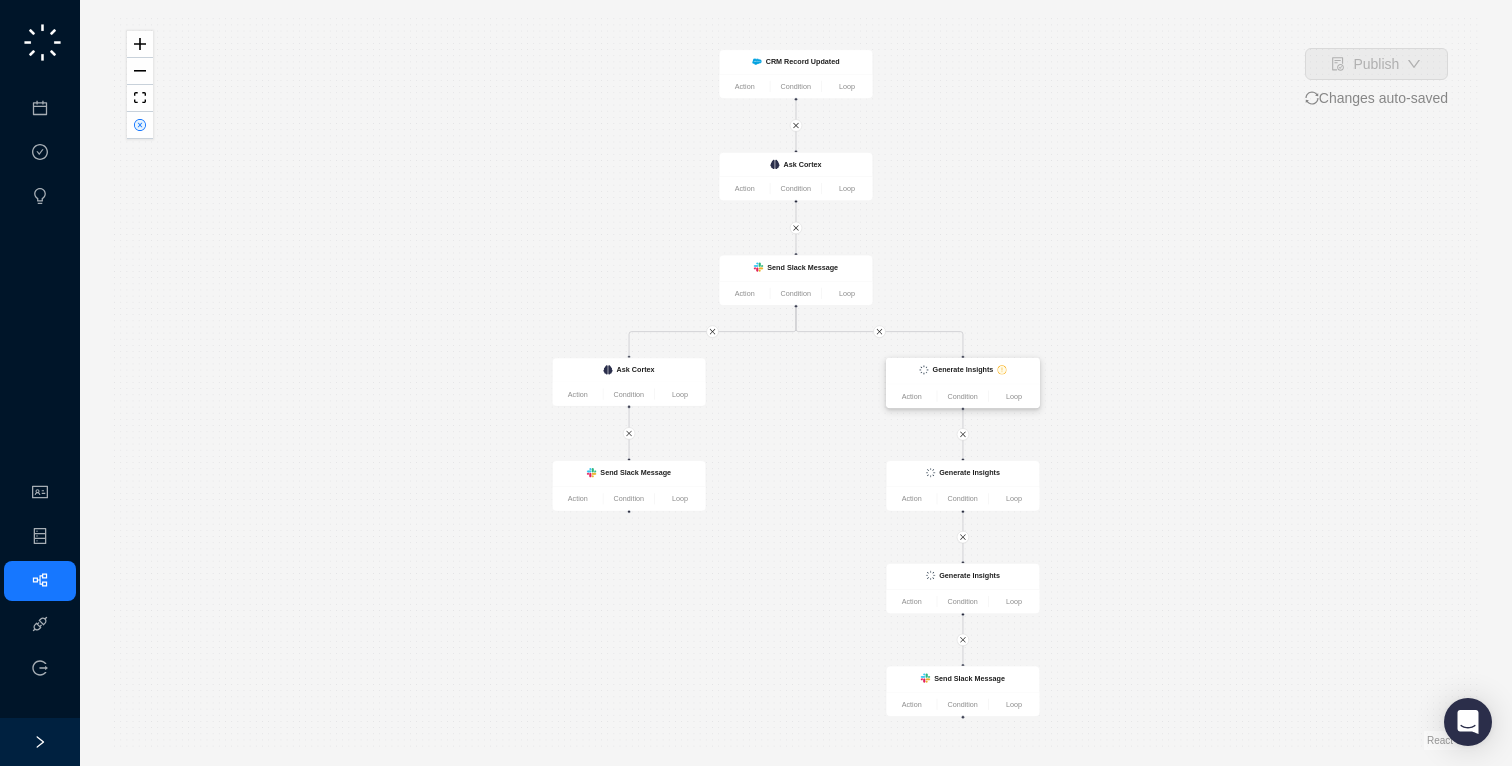 click on "Generate Insights" at bounding box center (963, 370) 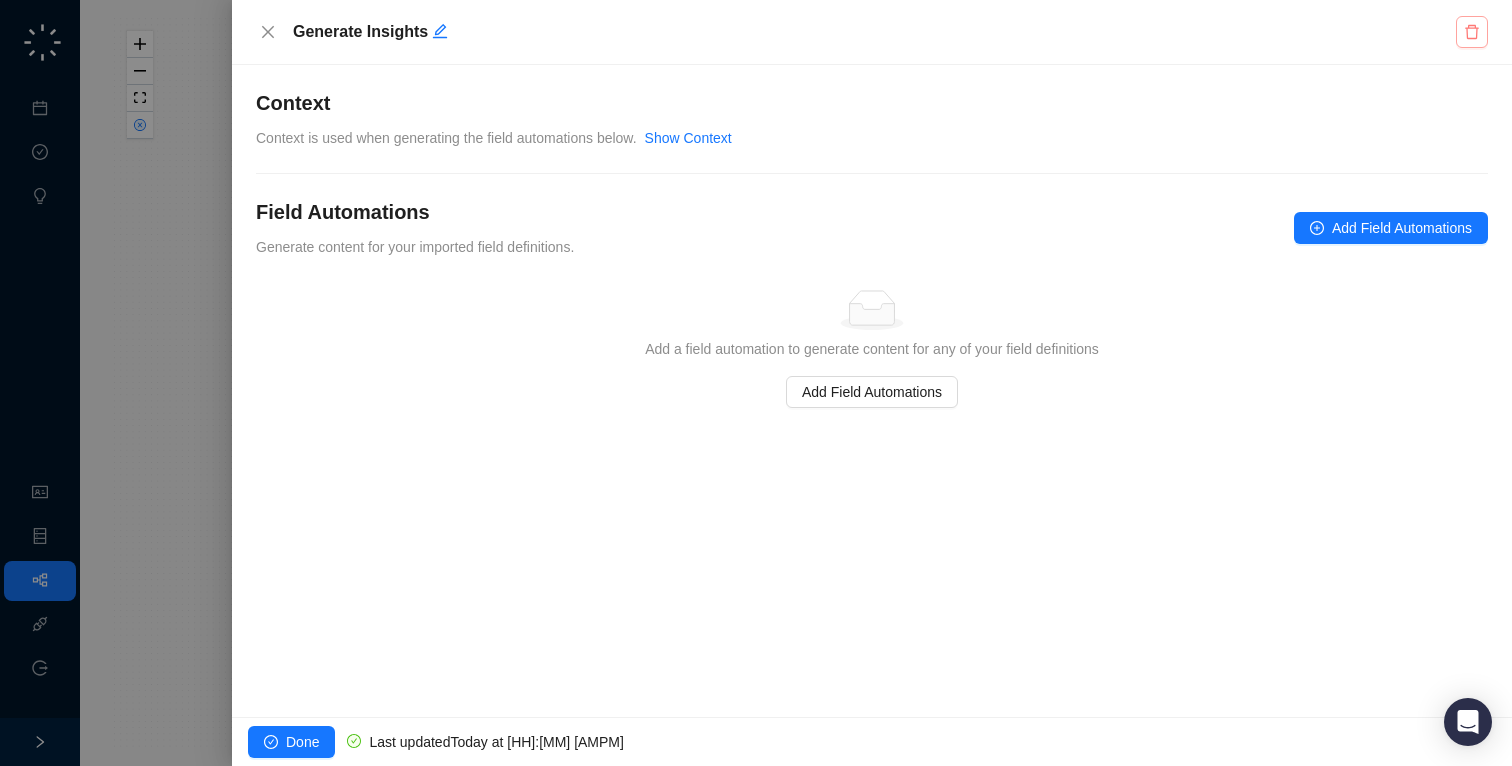click at bounding box center [1472, 32] 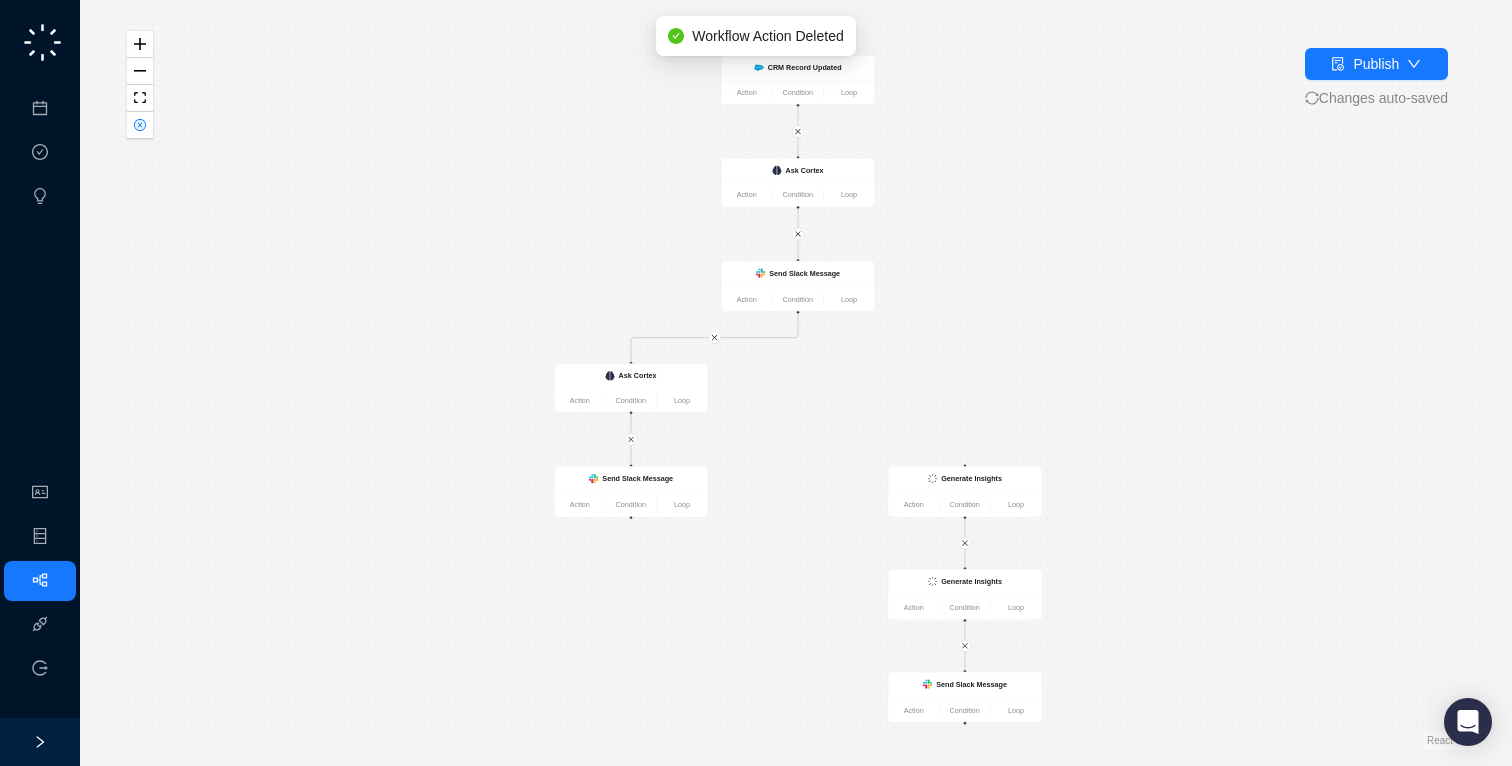 click on "Send Slack Message Action Condition Loop Send Slack Message Action Condition Loop CRM Record Updated Action Condition Loop Generate Insights Action Condition Loop Generate Insights Action Condition Loop Ask Cortex Action Condition Loop Ask Cortex Action Condition Loop Send Slack Message Action Condition Loop" at bounding box center (796, 383) 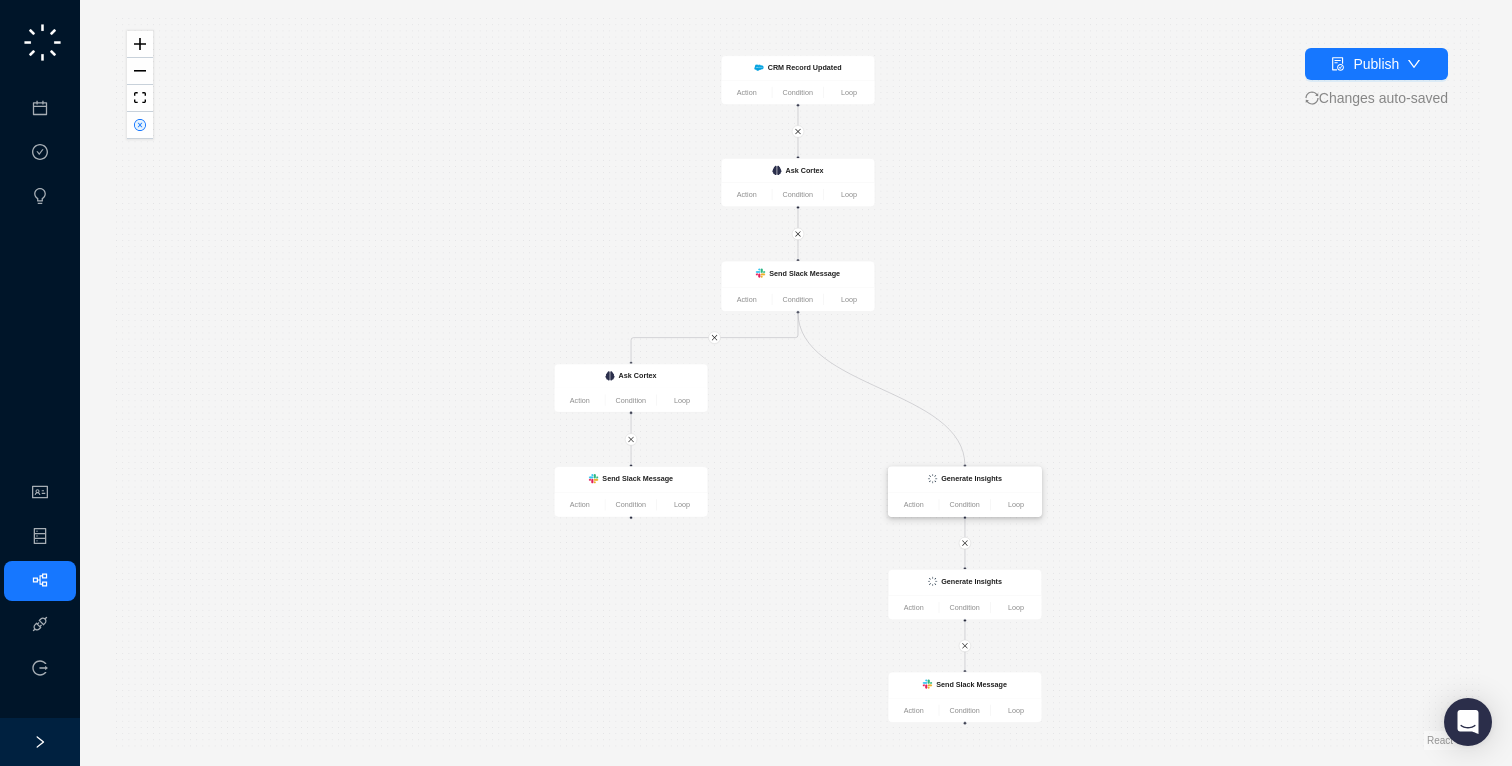 drag, startPoint x: 798, startPoint y: 313, endPoint x: 970, endPoint y: 474, distance: 235.59499 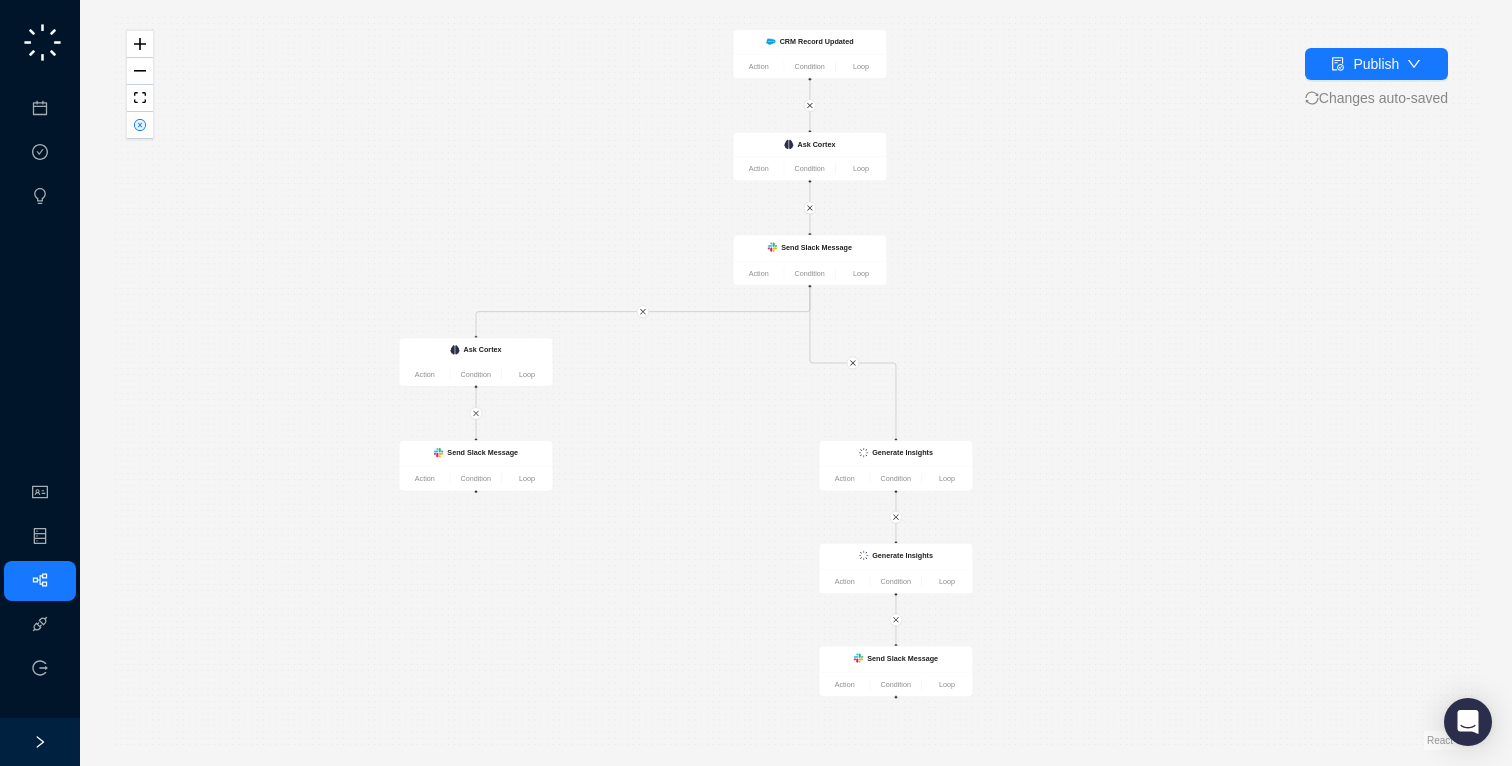 drag, startPoint x: 1020, startPoint y: 343, endPoint x: 909, endPoint y: 323, distance: 112.78741 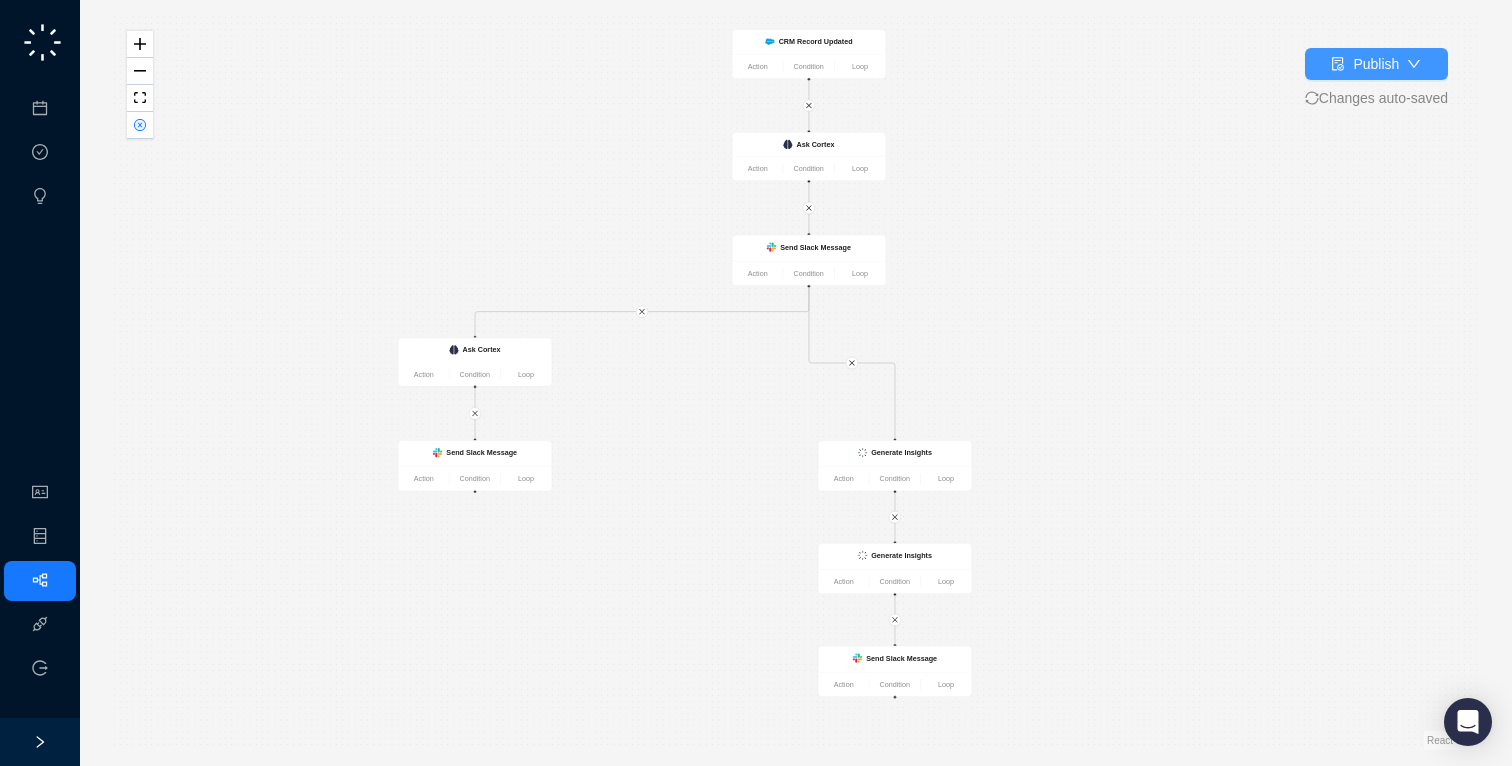 click at bounding box center (1338, 64) 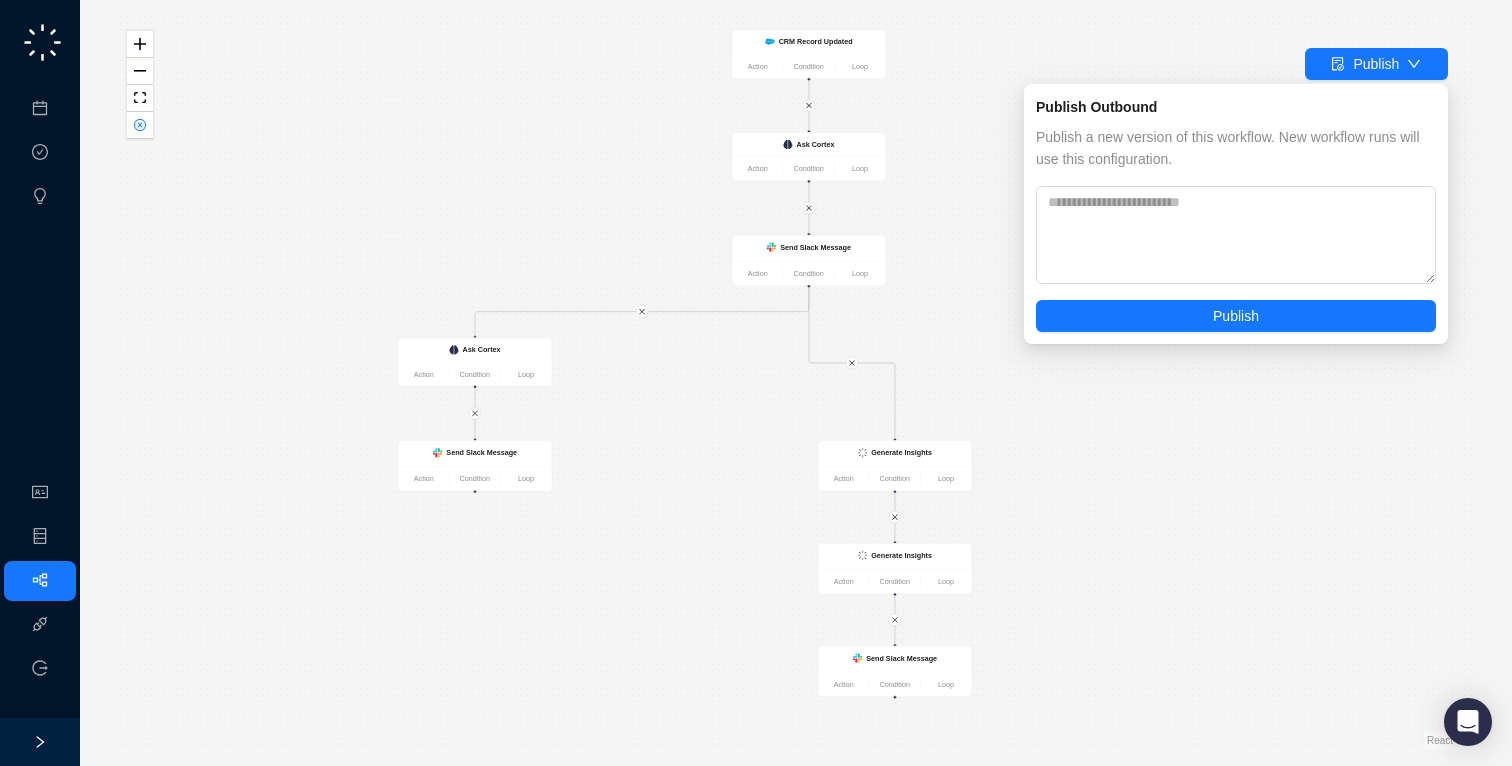 click on "Publish Outbound  Publish a new version of this workflow. New workflow runs will use this configuration. Publish" at bounding box center [1236, 214] 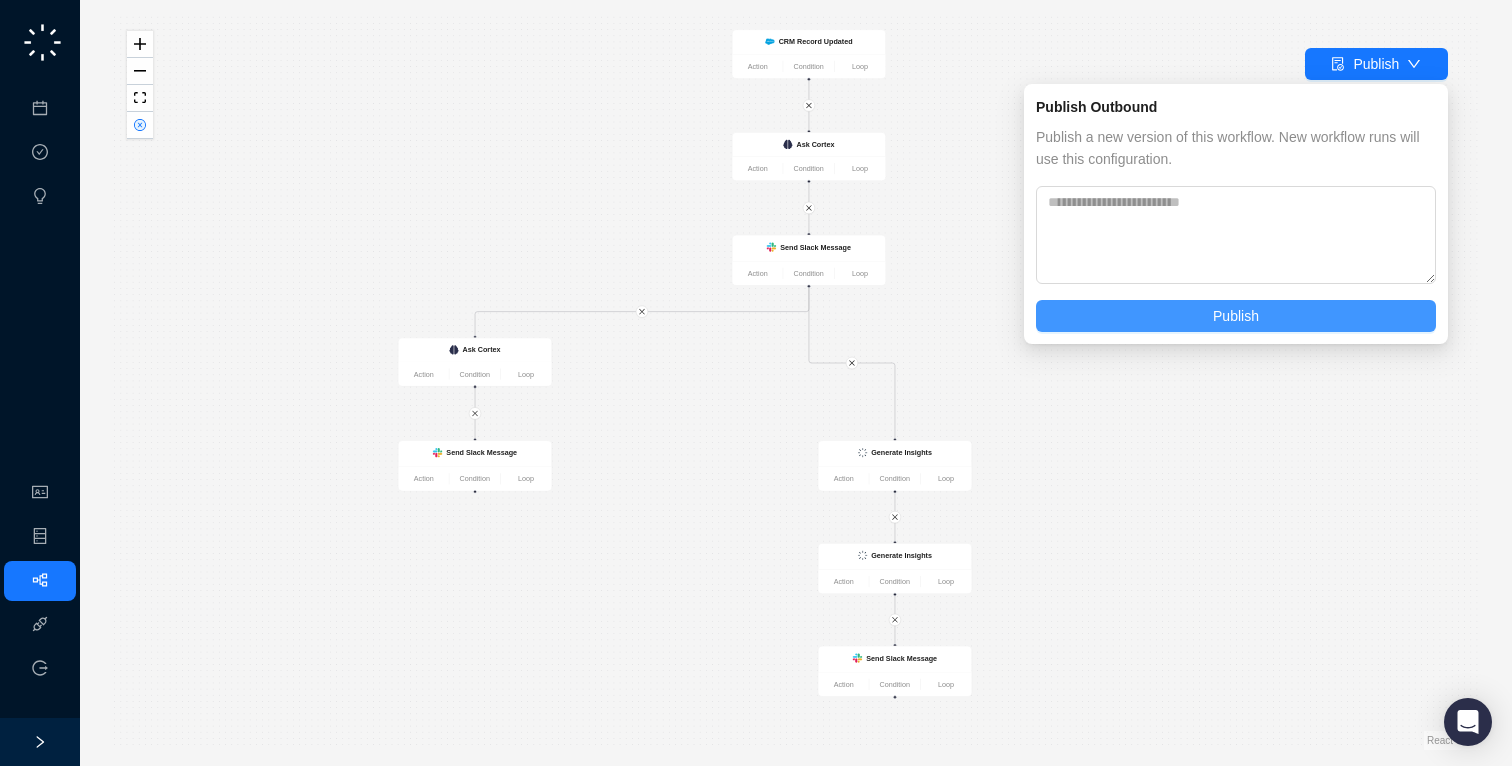 click on "Publish" at bounding box center [1236, 316] 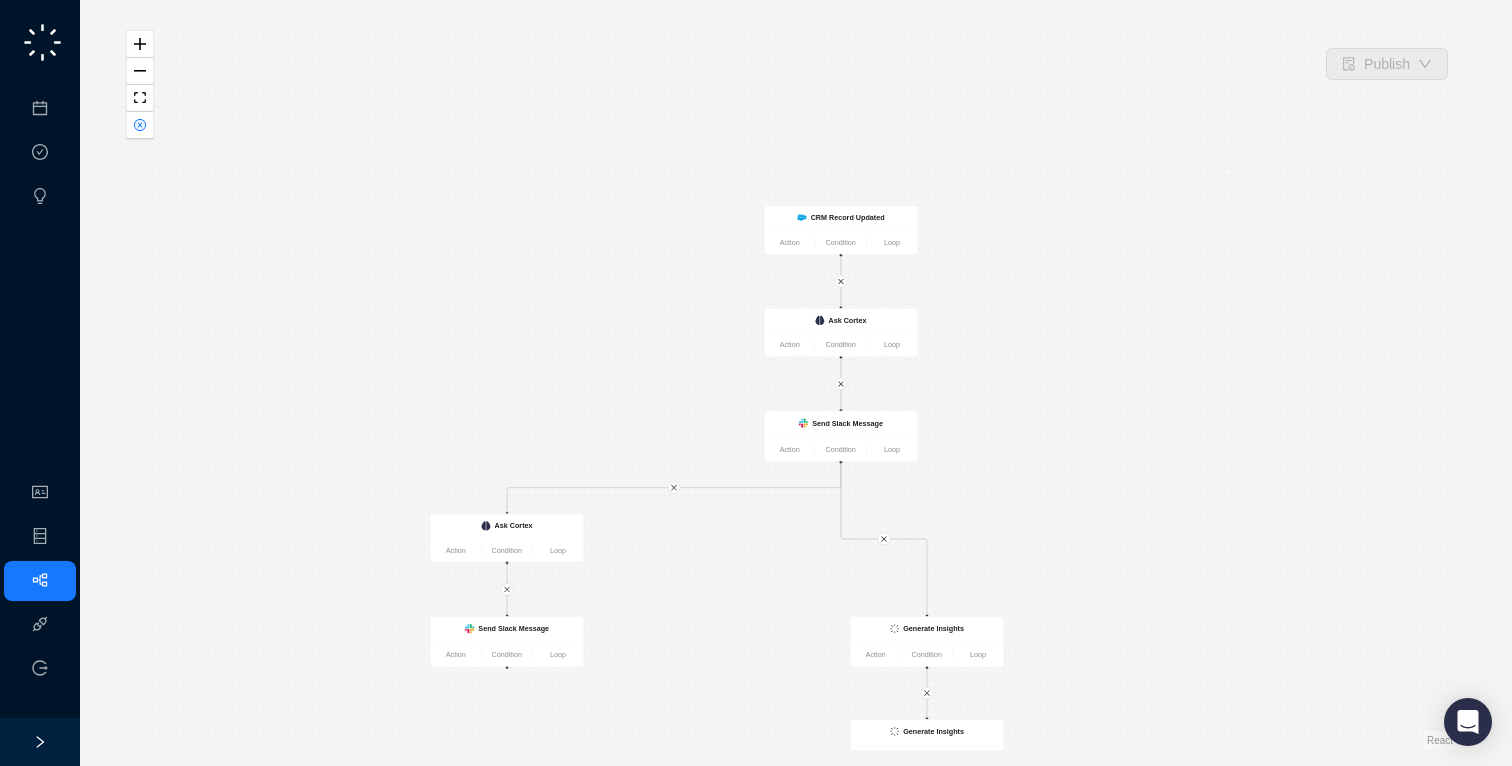 drag, startPoint x: 780, startPoint y: 389, endPoint x: 701, endPoint y: 545, distance: 174.86281 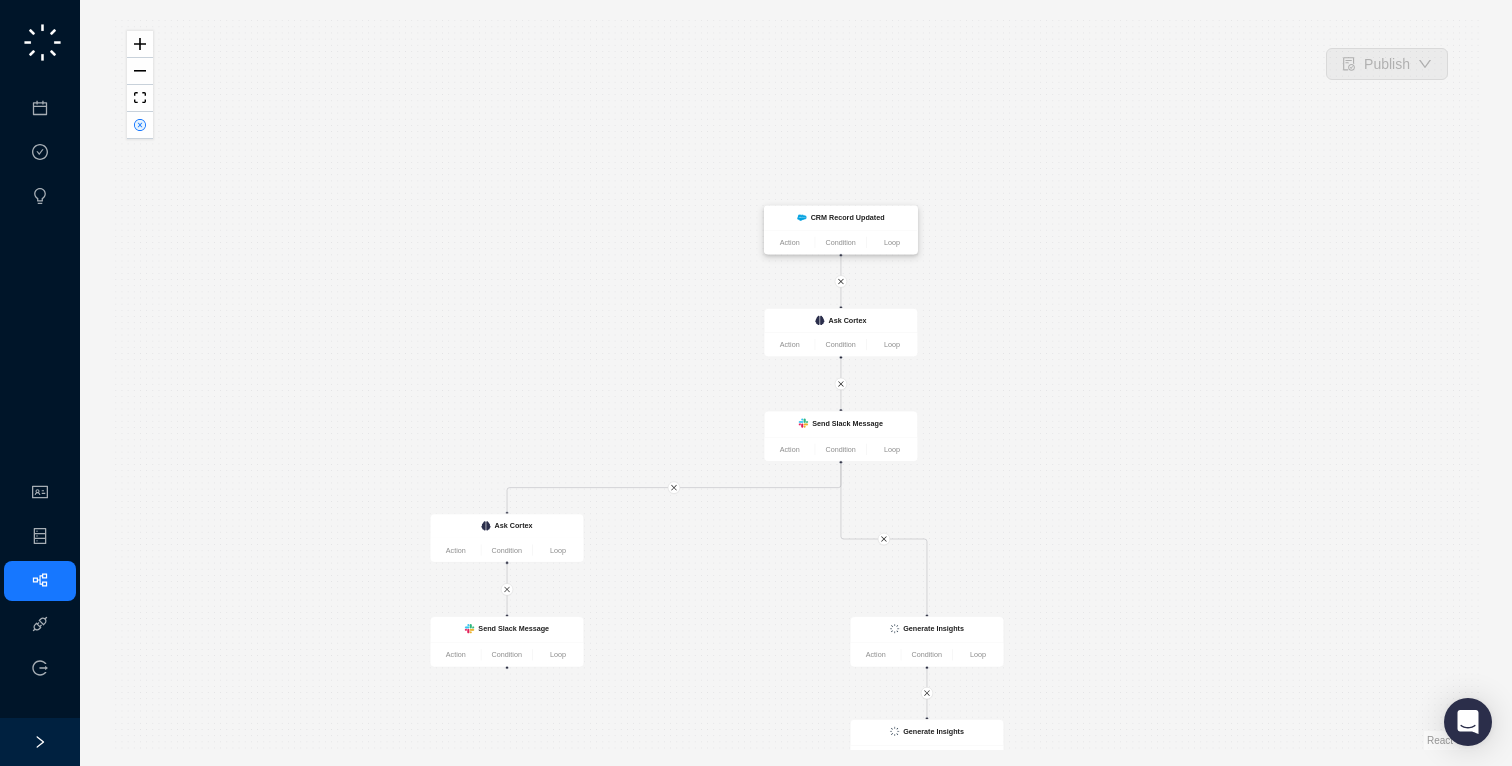 click on "CRM Record Updated" at bounding box center [848, 218] 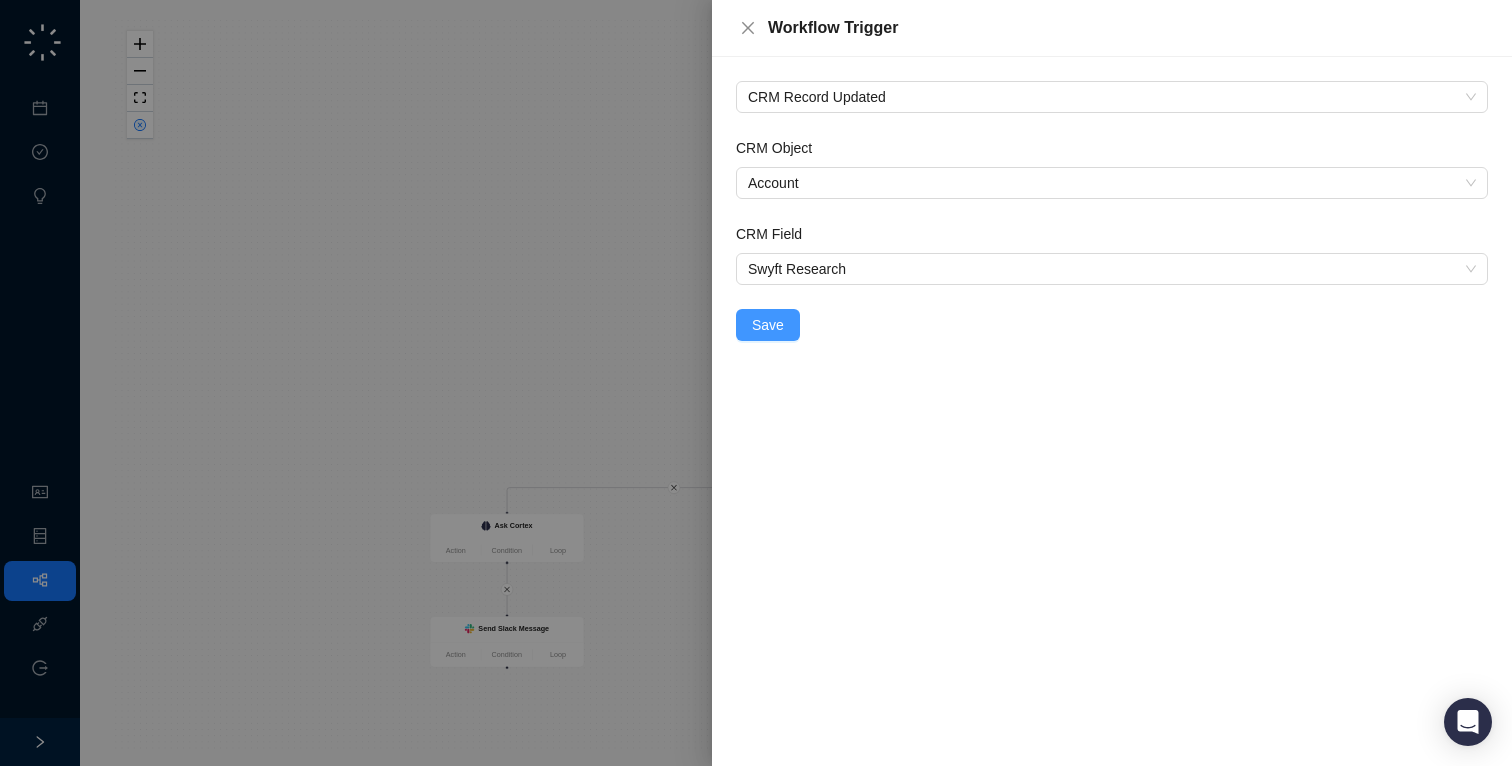 click on "Save" at bounding box center (768, 325) 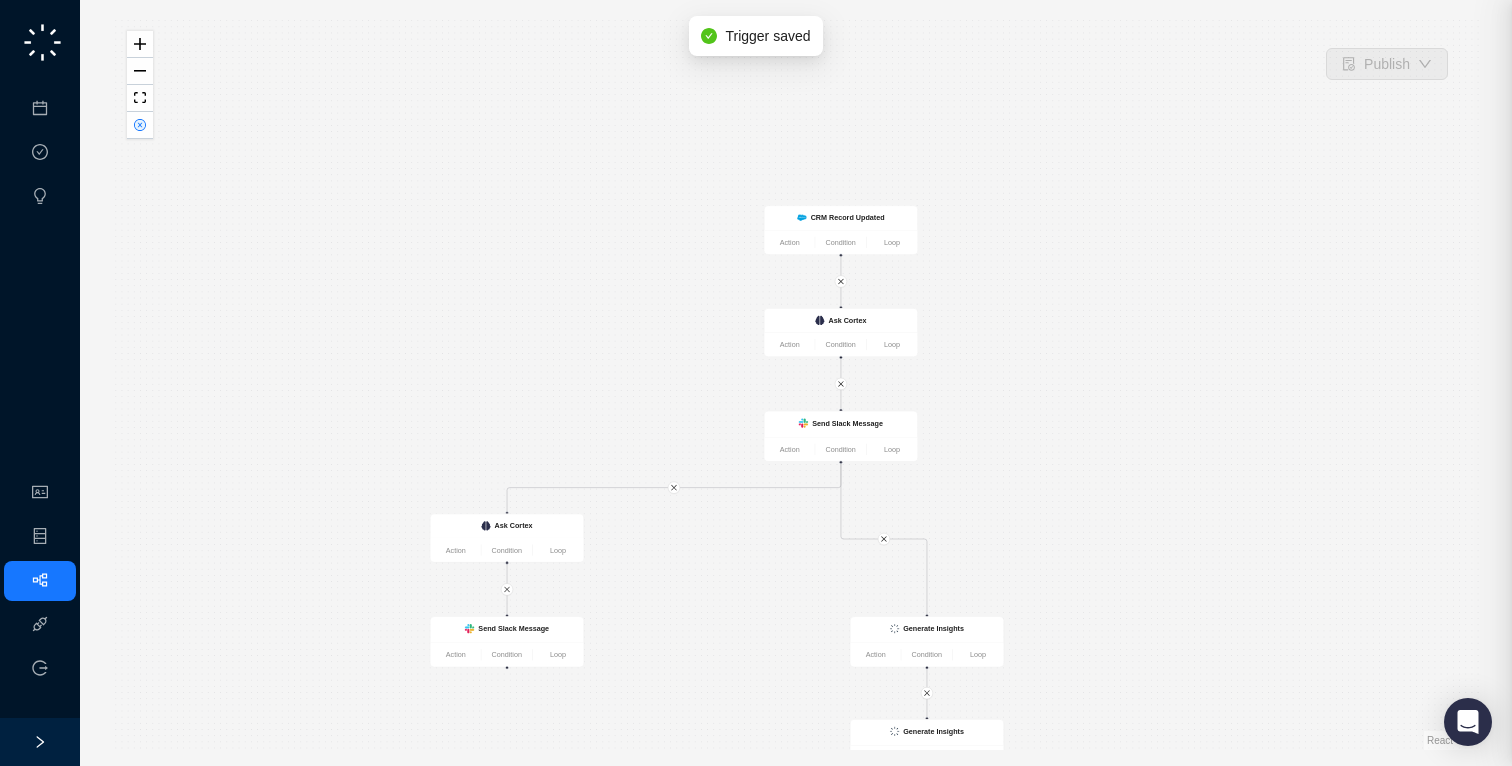 drag, startPoint x: 661, startPoint y: 361, endPoint x: 574, endPoint y: 339, distance: 89.73851 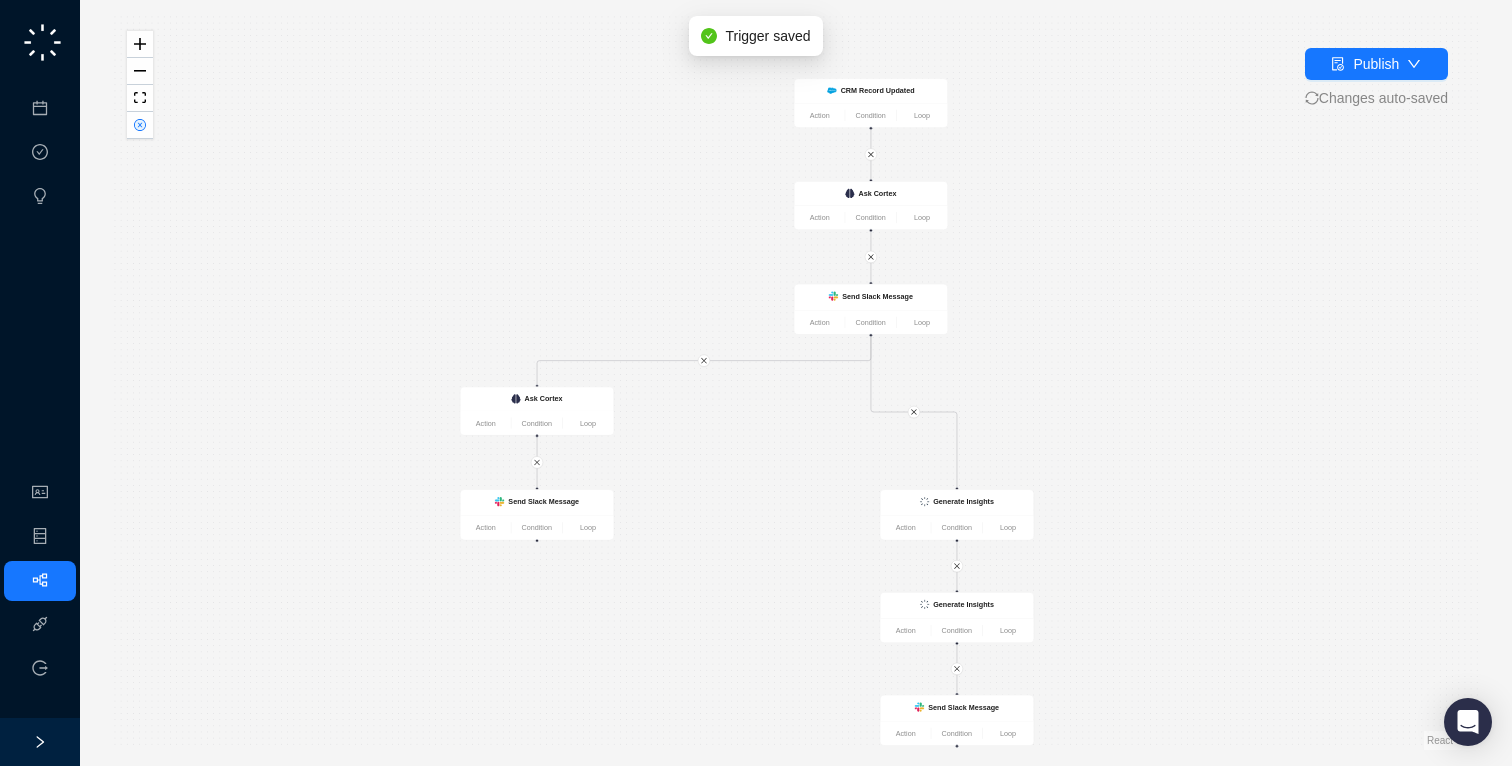 drag, startPoint x: 671, startPoint y: 326, endPoint x: 497, endPoint y: 411, distance: 193.65175 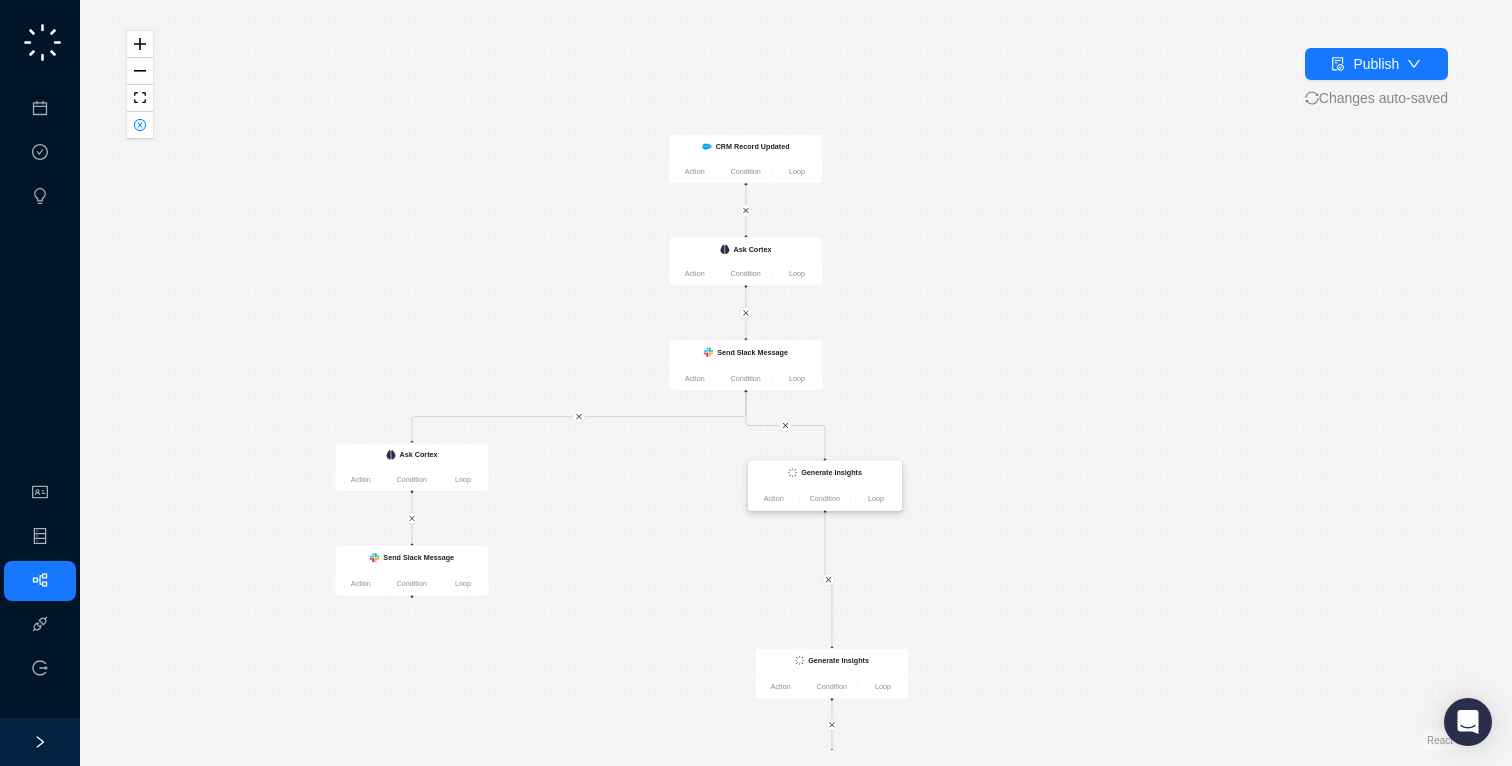 drag, startPoint x: 835, startPoint y: 550, endPoint x: 829, endPoint y: 466, distance: 84.21401 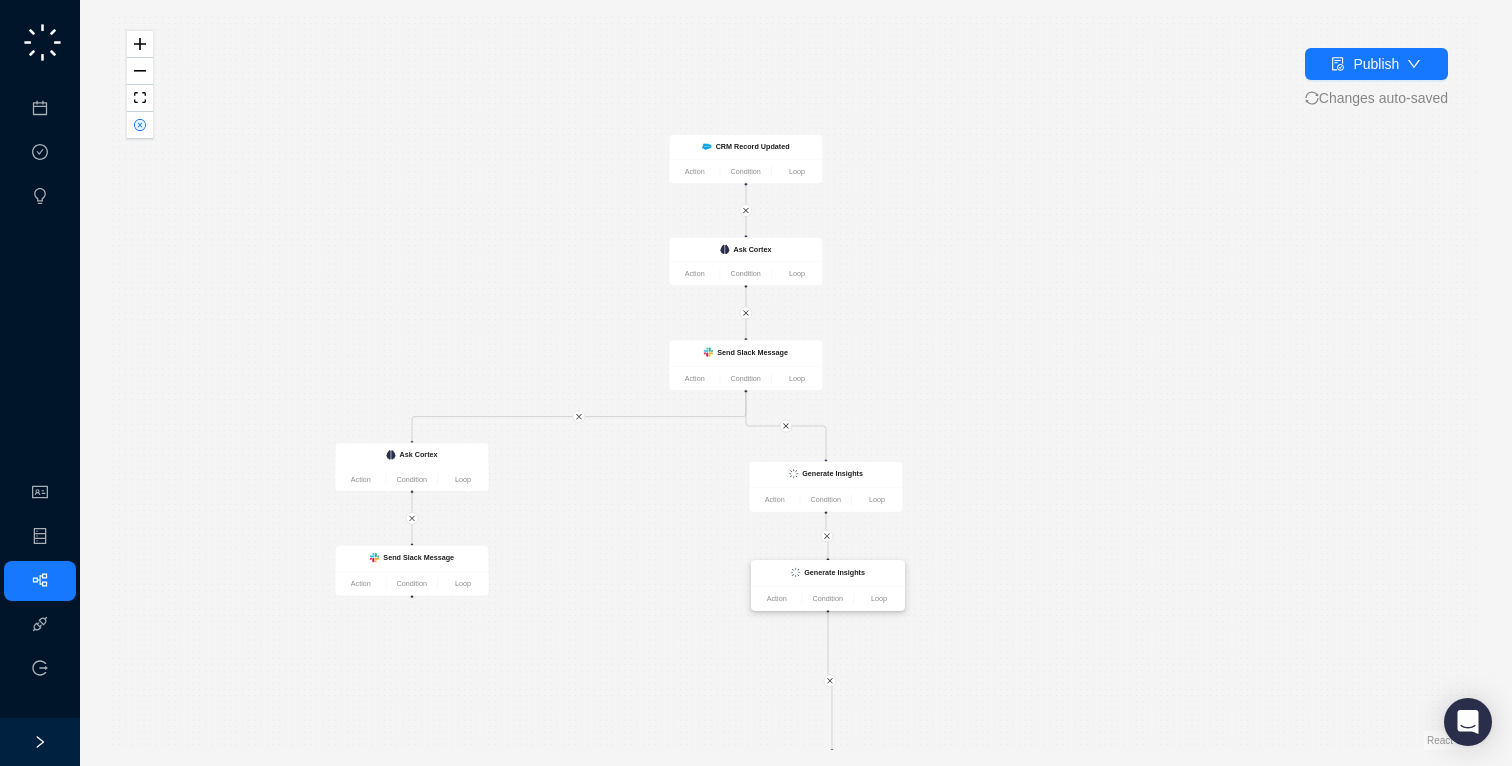 drag, startPoint x: 819, startPoint y: 662, endPoint x: 815, endPoint y: 575, distance: 87.0919 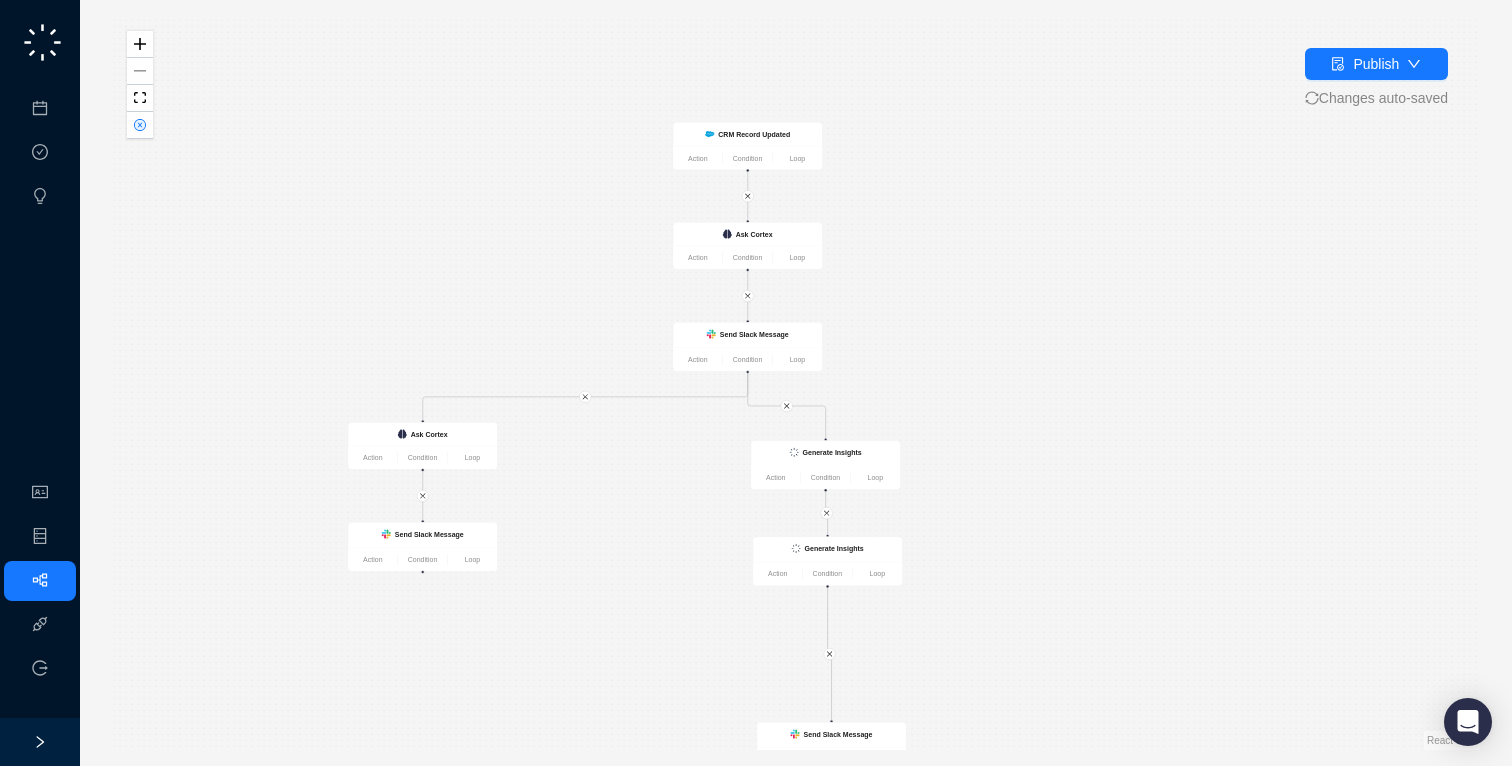 drag, startPoint x: 797, startPoint y: 674, endPoint x: 797, endPoint y: 558, distance: 116 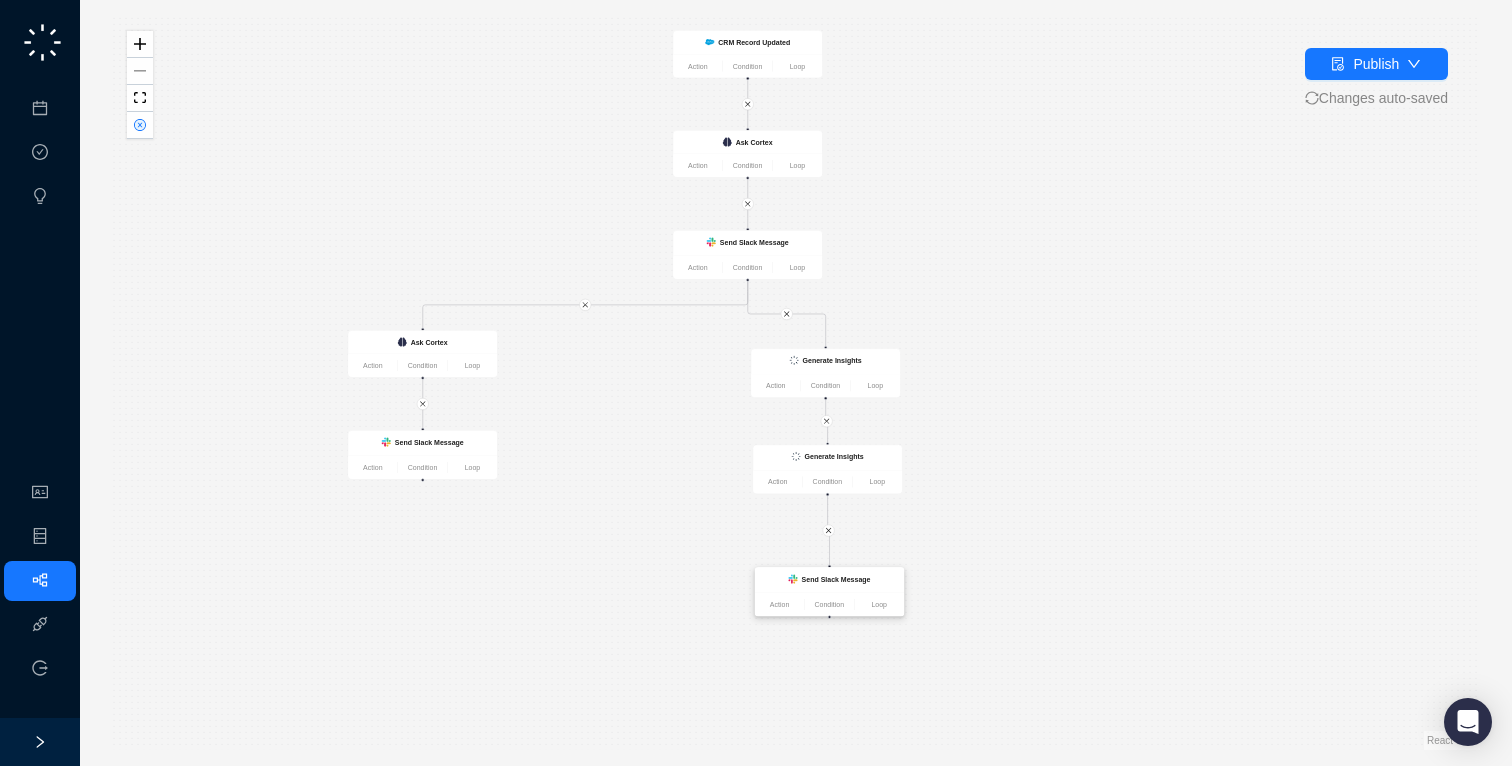 drag, startPoint x: 814, startPoint y: 645, endPoint x: 812, endPoint y: 582, distance: 63.03174 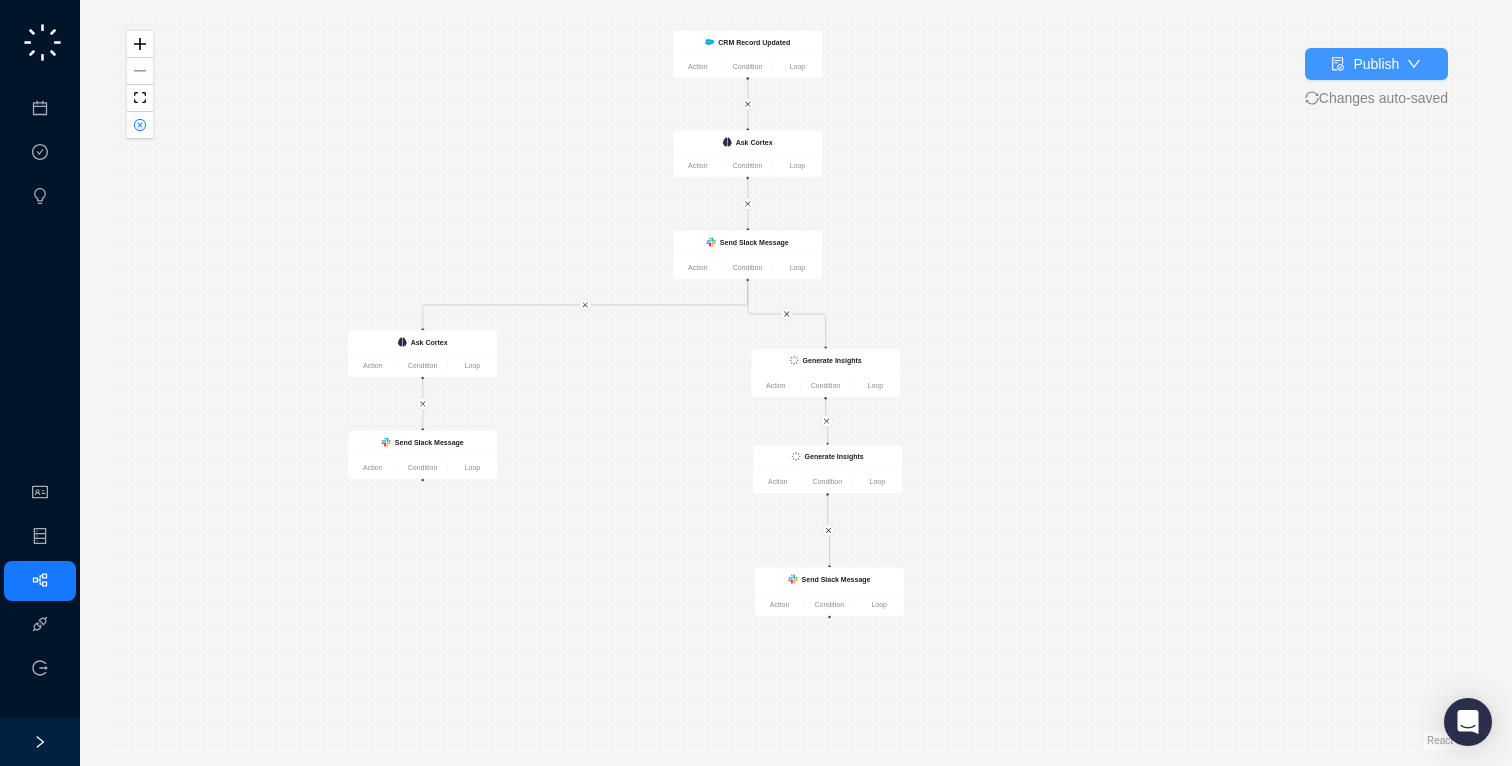 click on "Publish" at bounding box center (1376, 64) 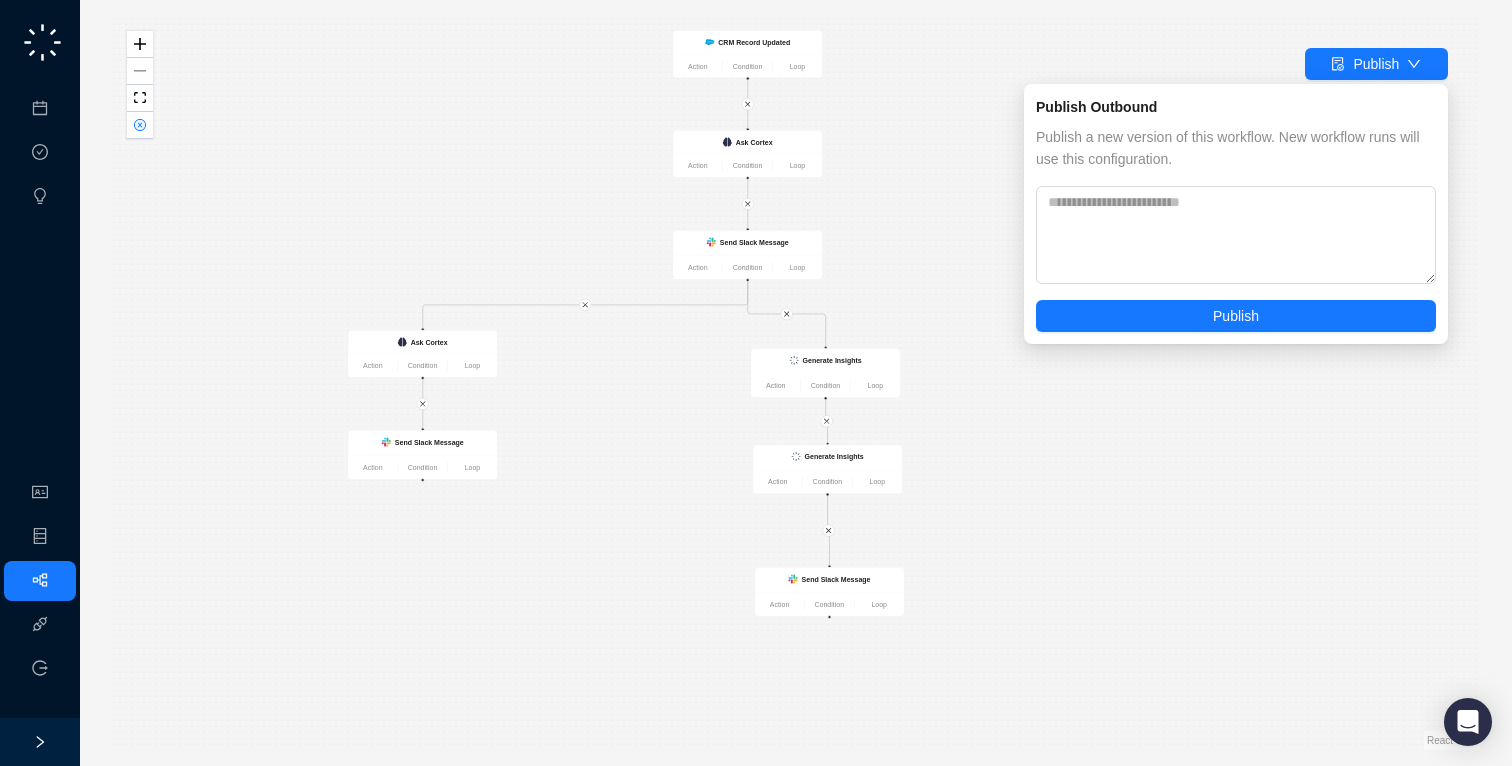 click on "Publish Outbound  Publish a new version of this workflow. New workflow runs will use this configuration. Publish" at bounding box center [1236, 214] 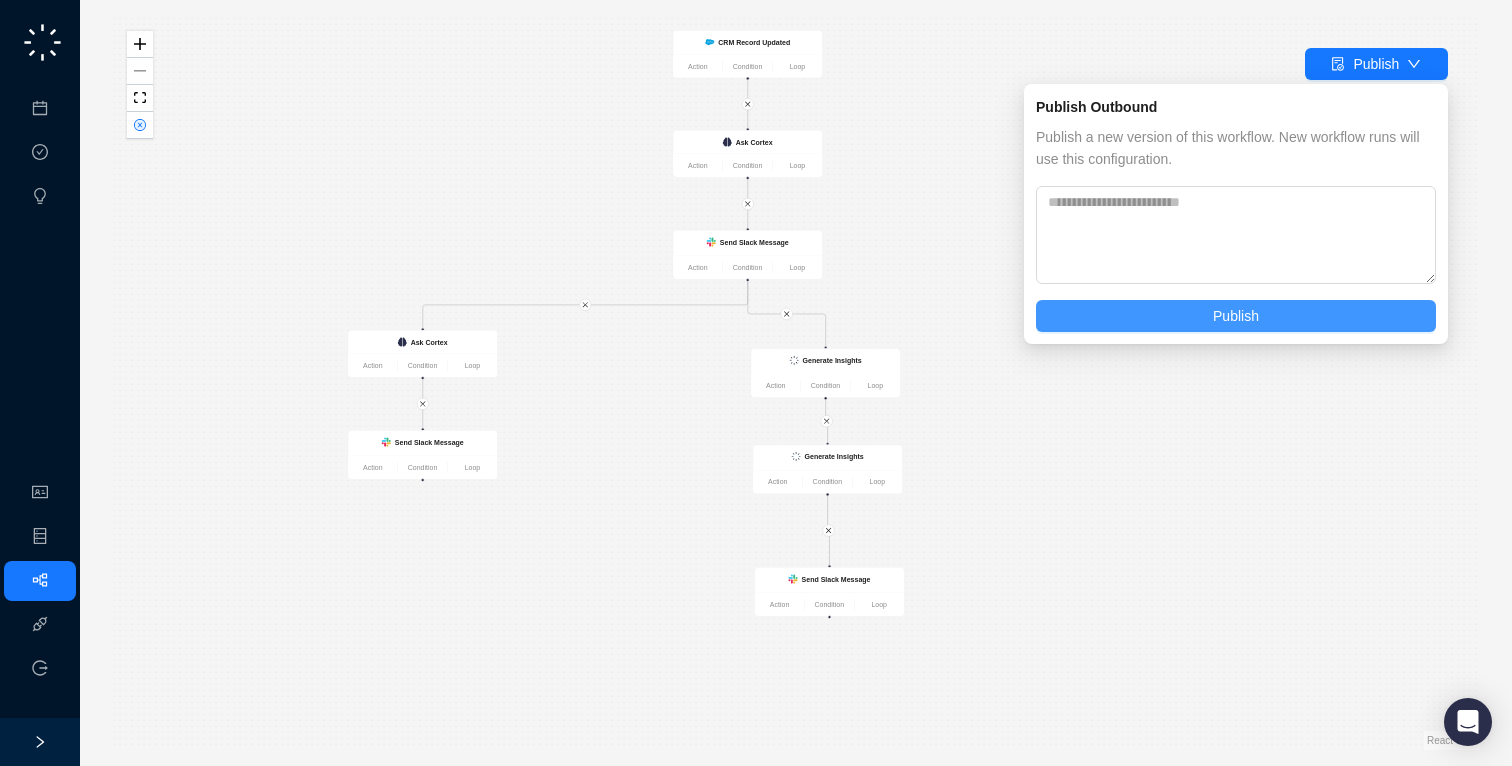 click on "Publish" at bounding box center (1236, 316) 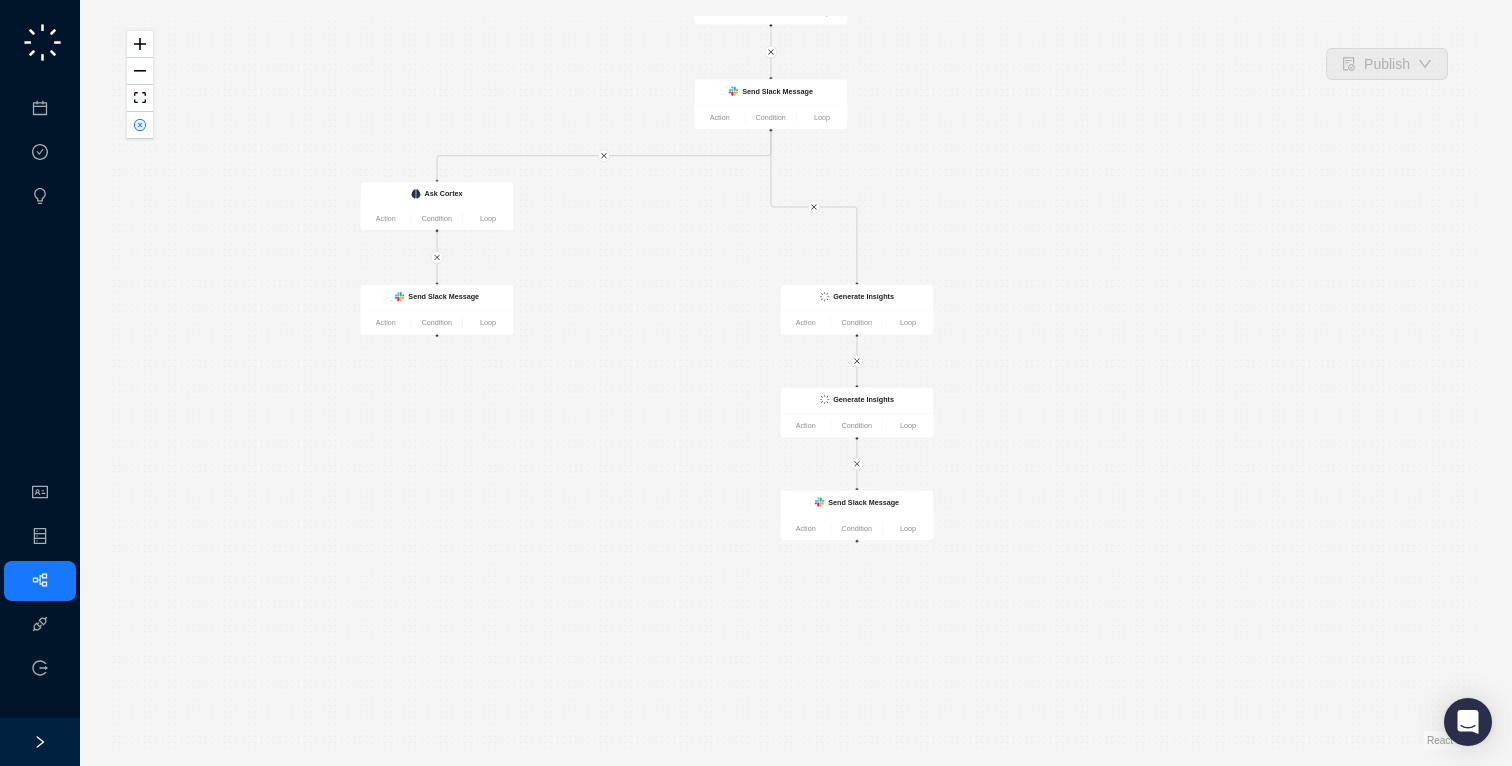 drag, startPoint x: 977, startPoint y: 643, endPoint x: 828, endPoint y: 465, distance: 232.13142 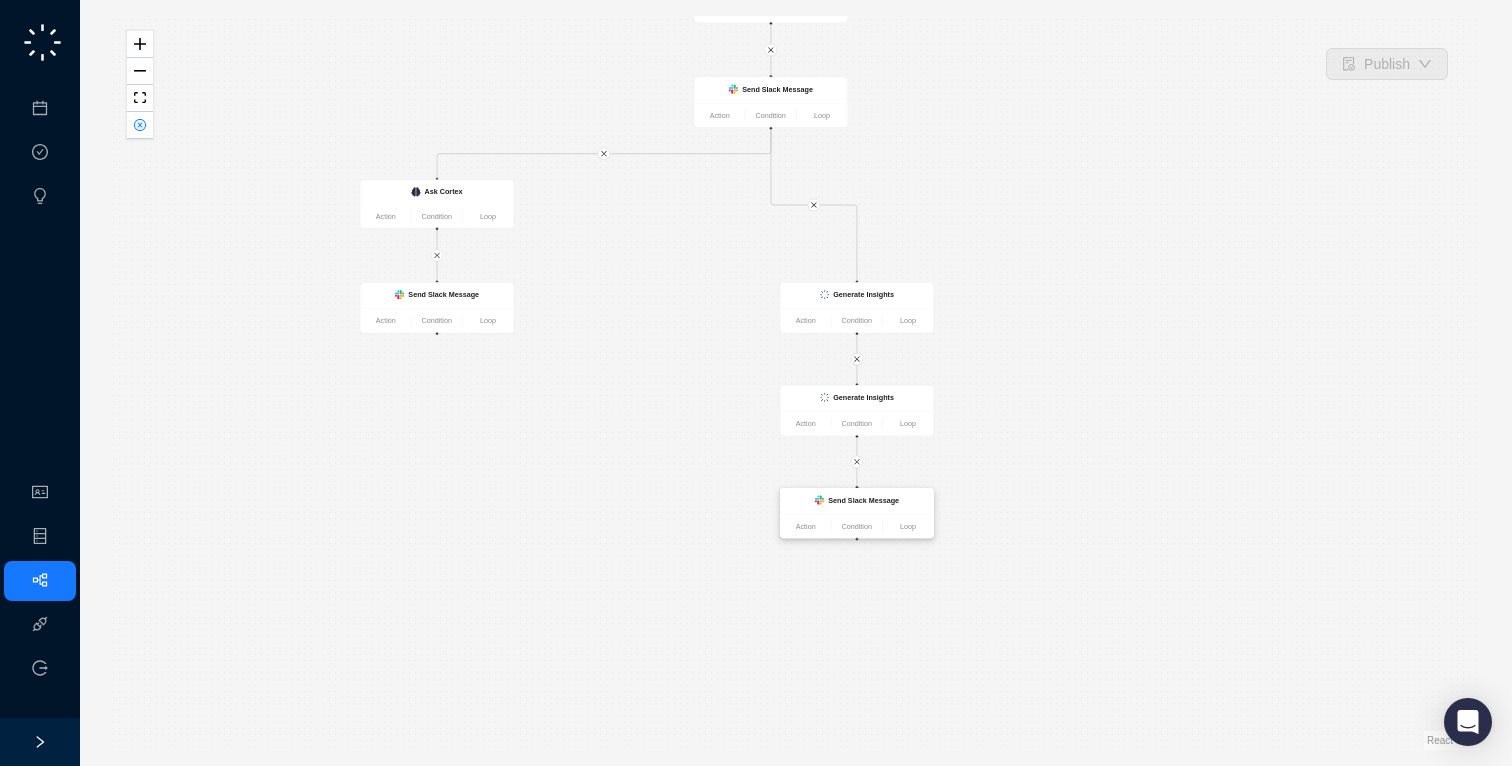 click on "Send Slack Message" at bounding box center [863, 500] 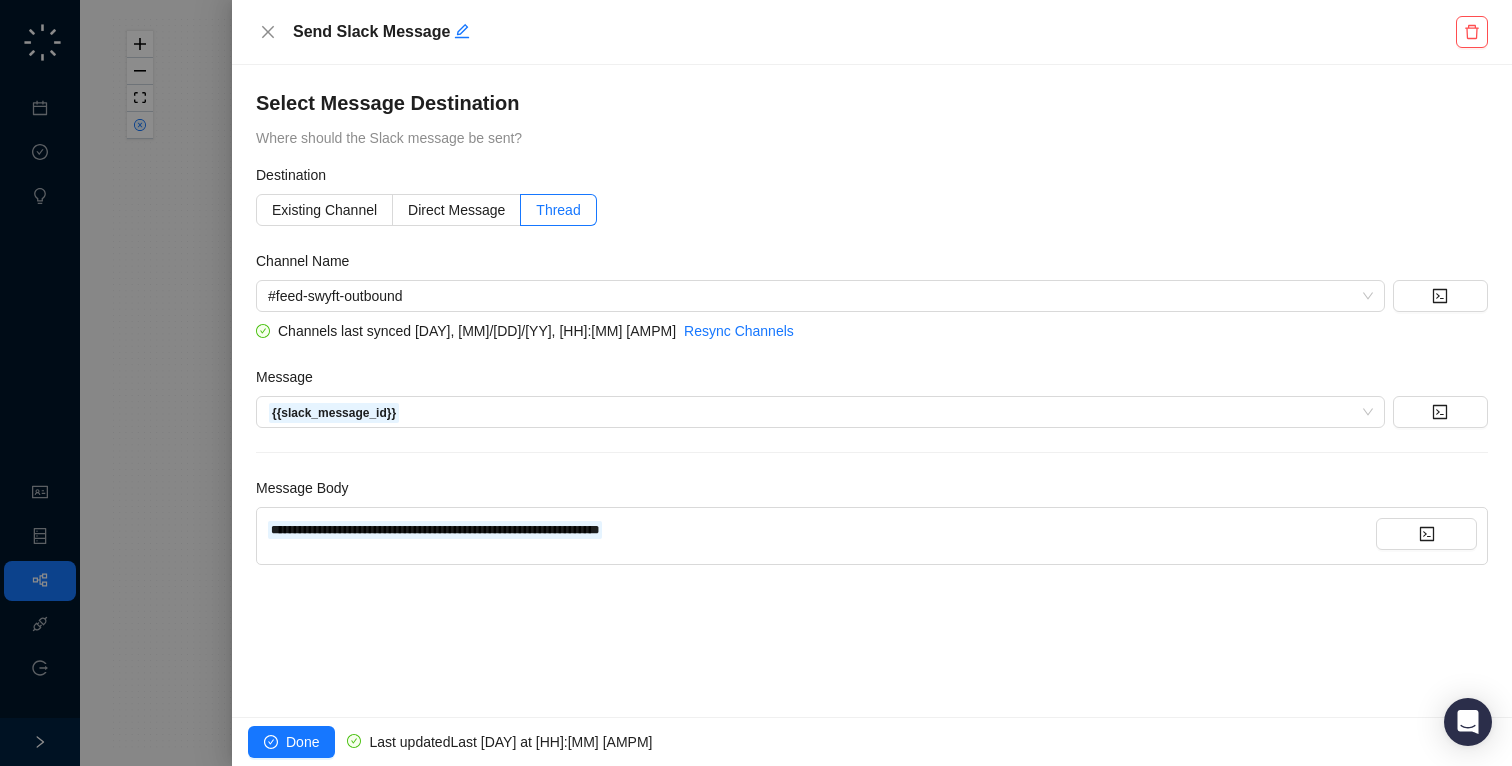 click on "**********" at bounding box center (872, 364) 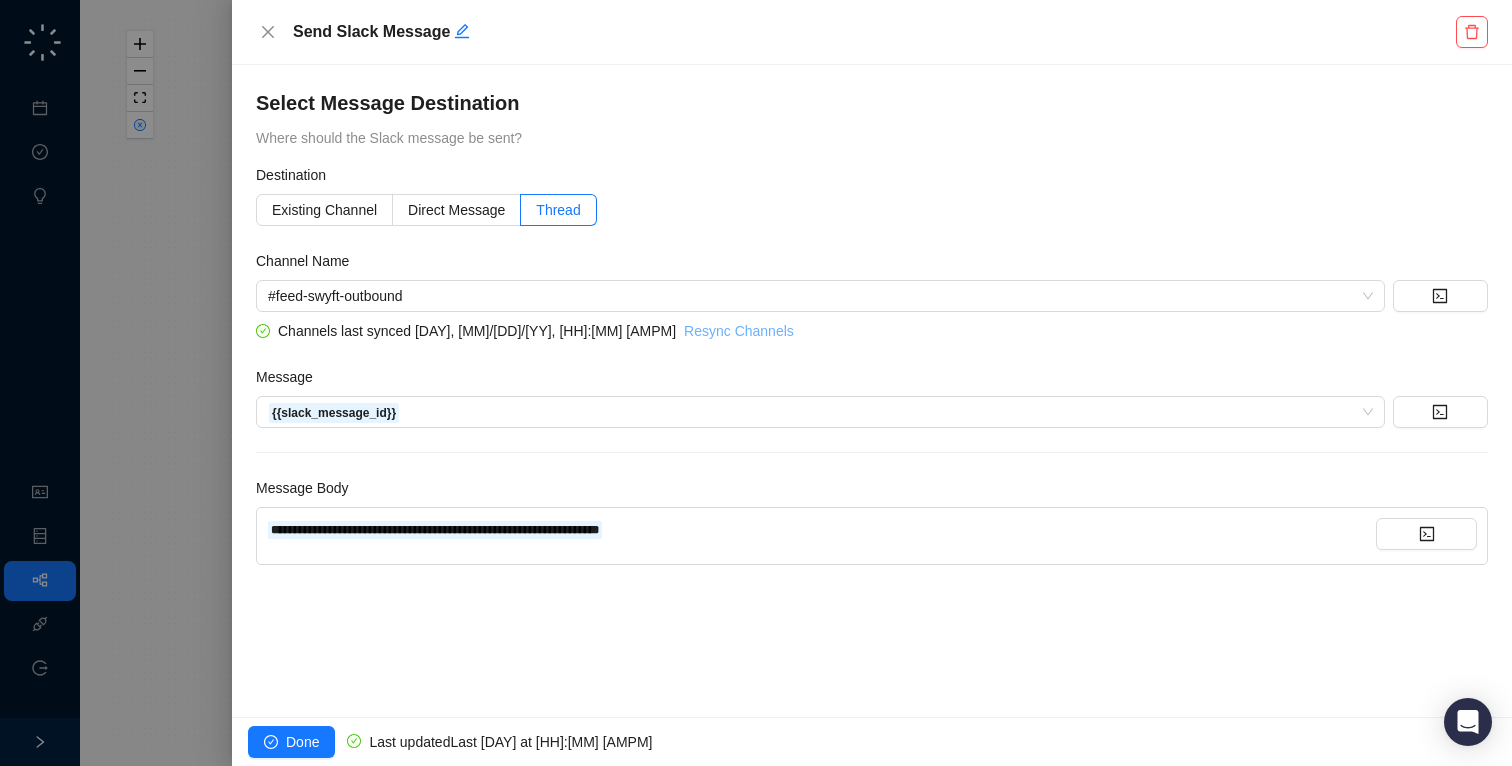 click on "Resync Channels" at bounding box center [739, 331] 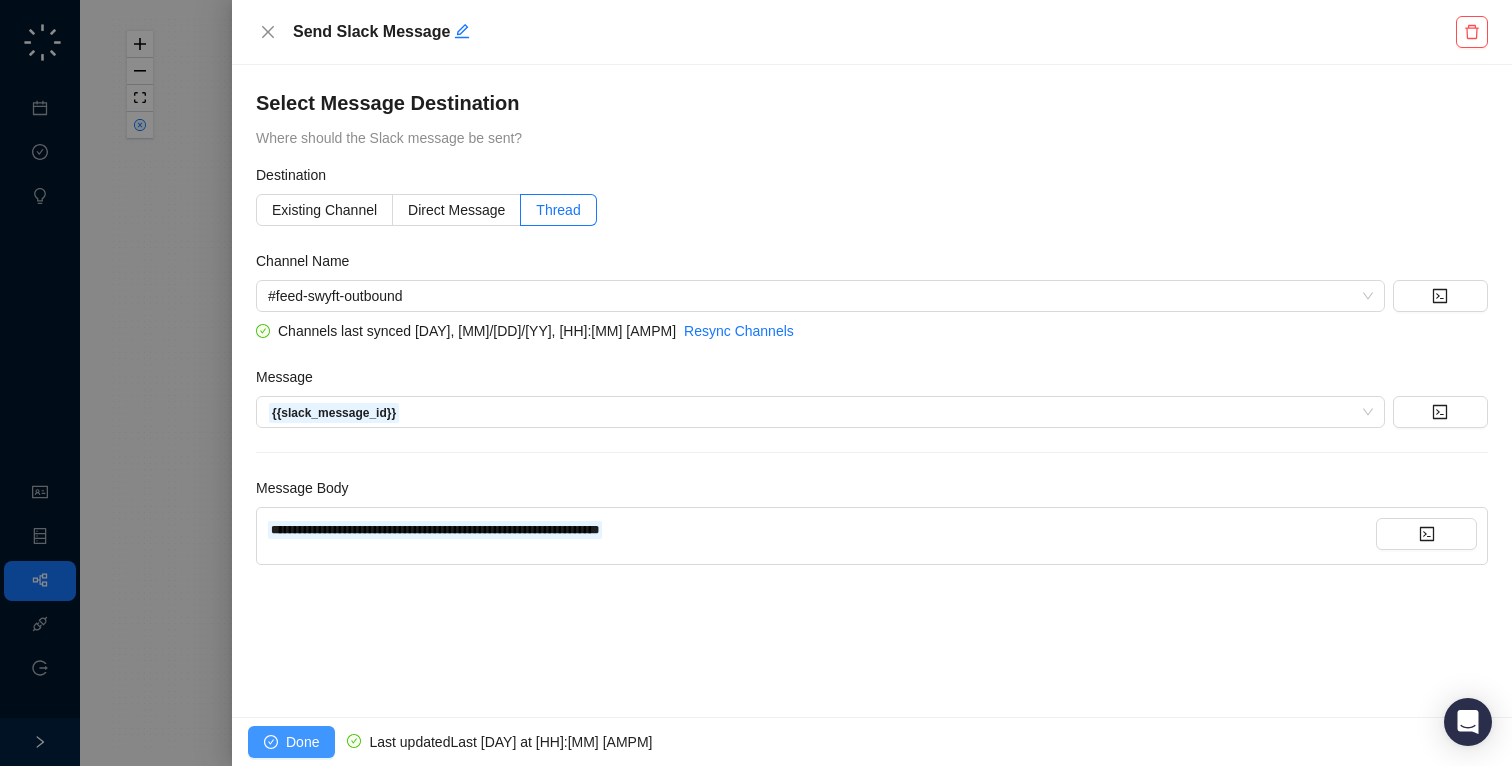 click on "Done" at bounding box center (291, 742) 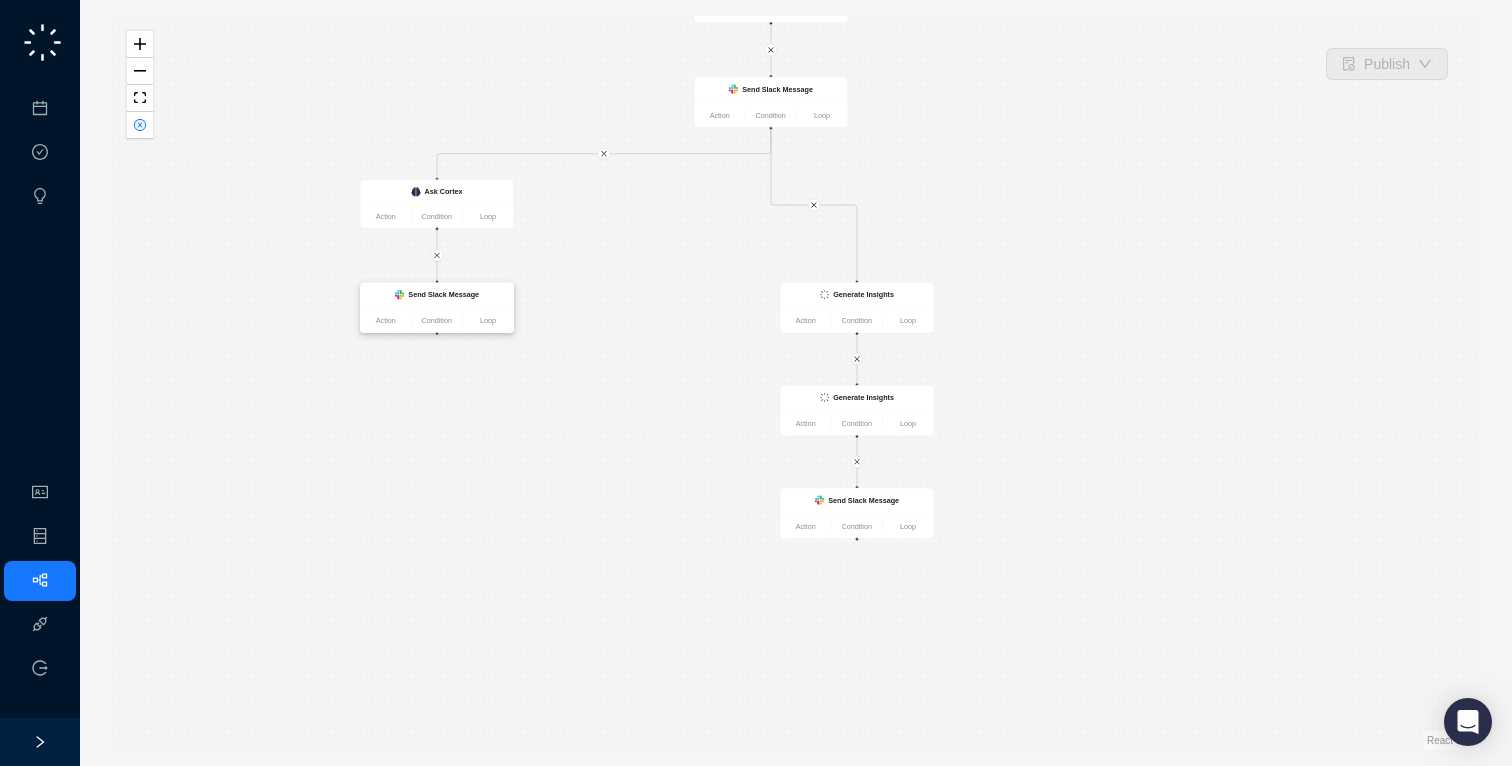 click on "Send Slack Message" at bounding box center [443, 294] 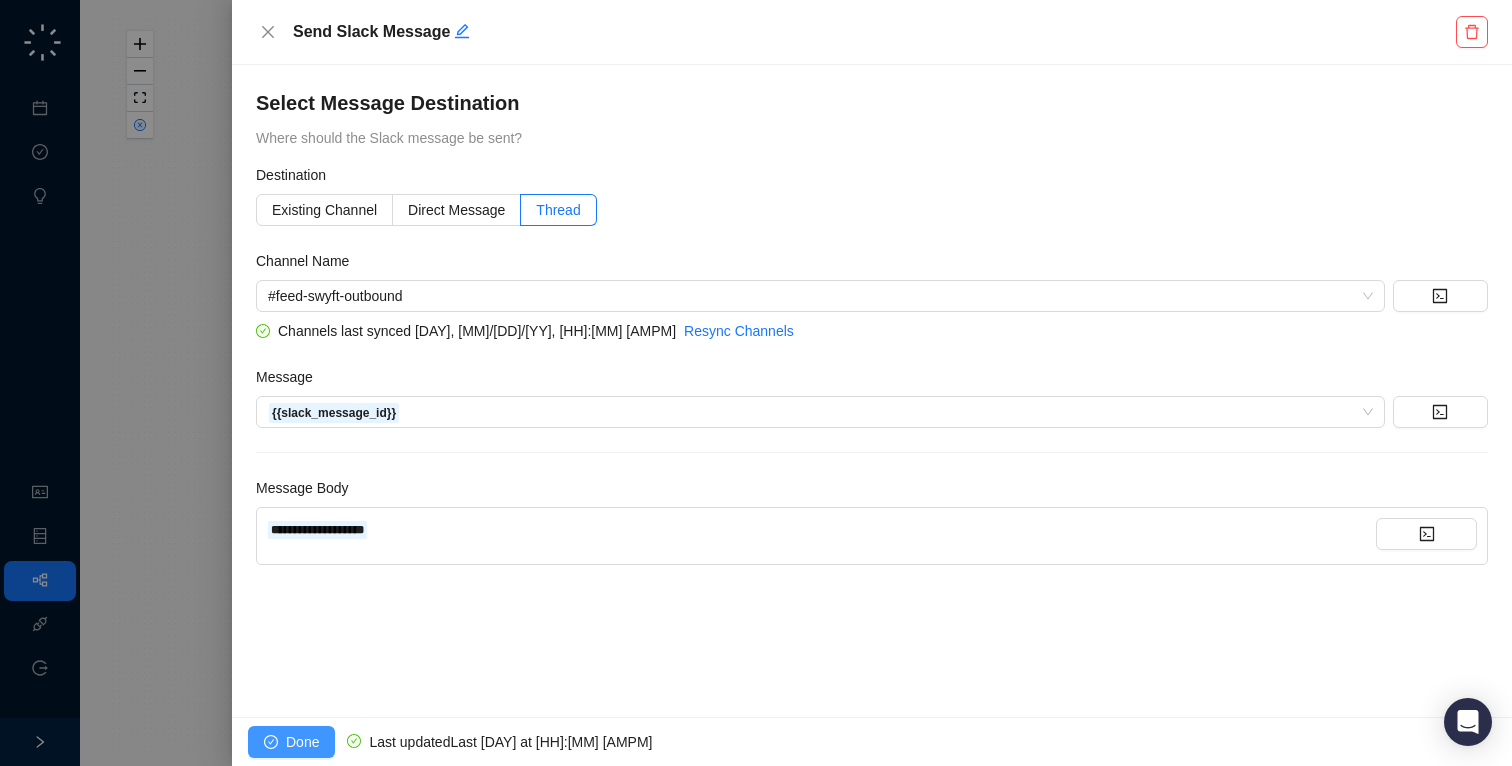 click at bounding box center [271, 742] 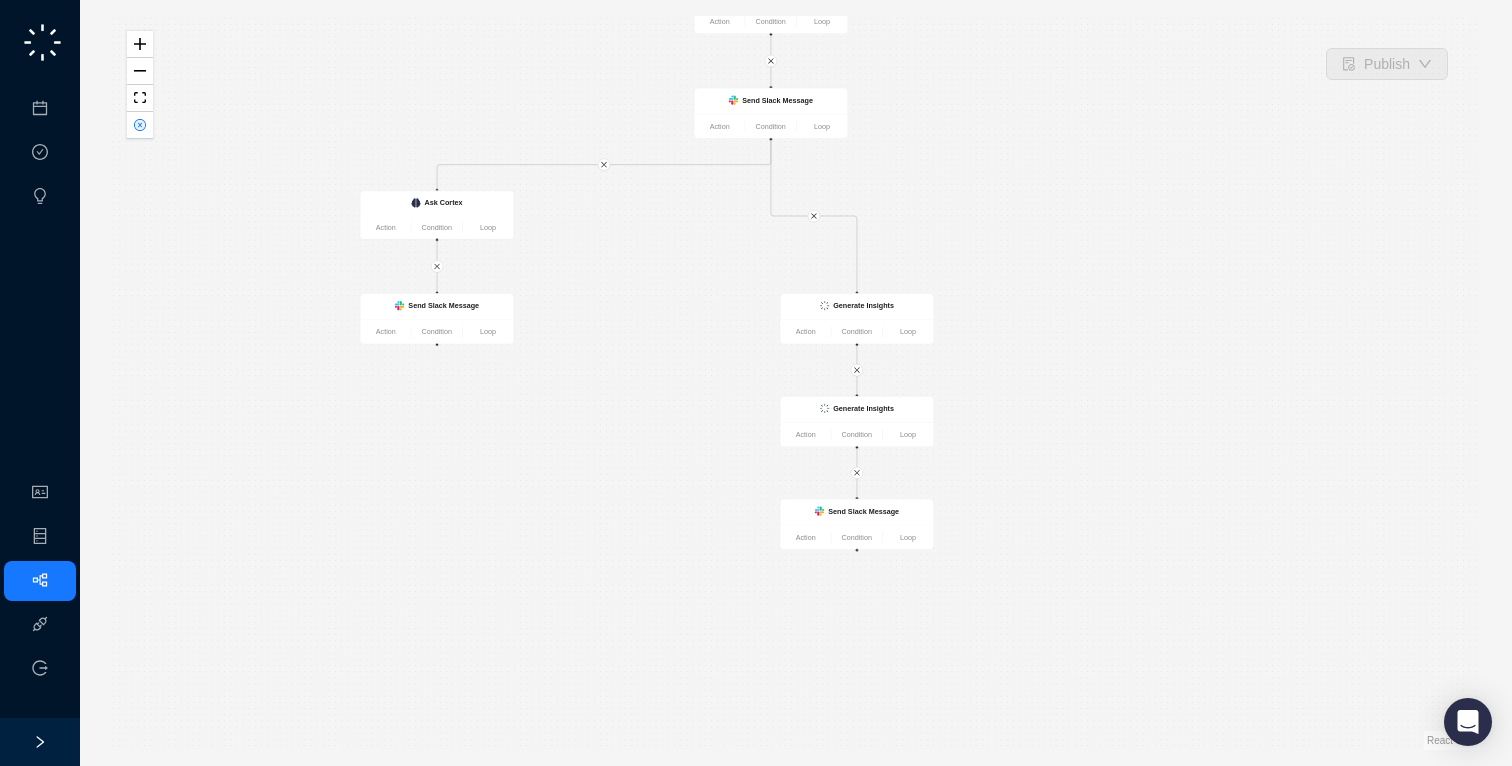 drag, startPoint x: 693, startPoint y: 372, endPoint x: 693, endPoint y: 713, distance: 341 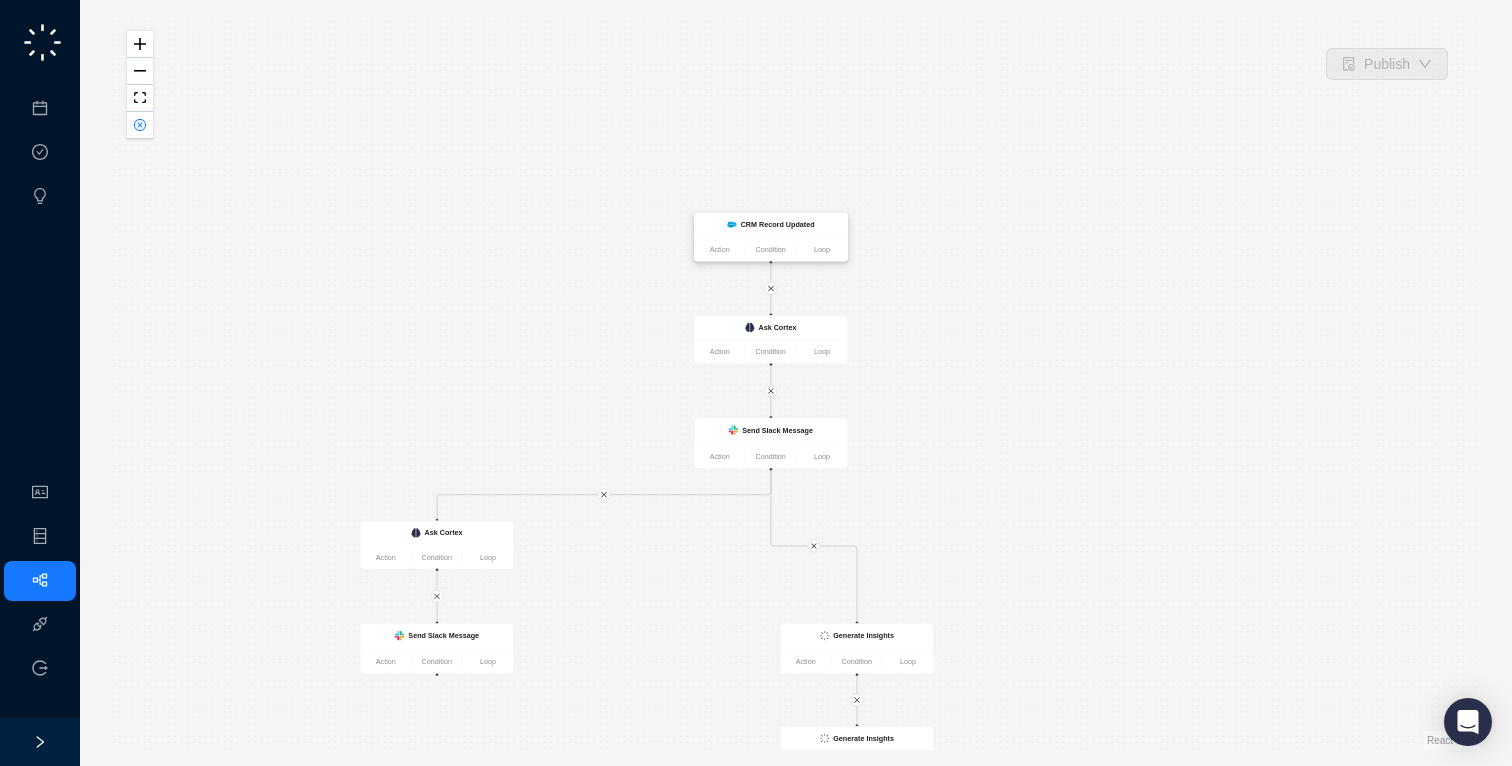 click on "CRM Record Updated" at bounding box center (770, 225) 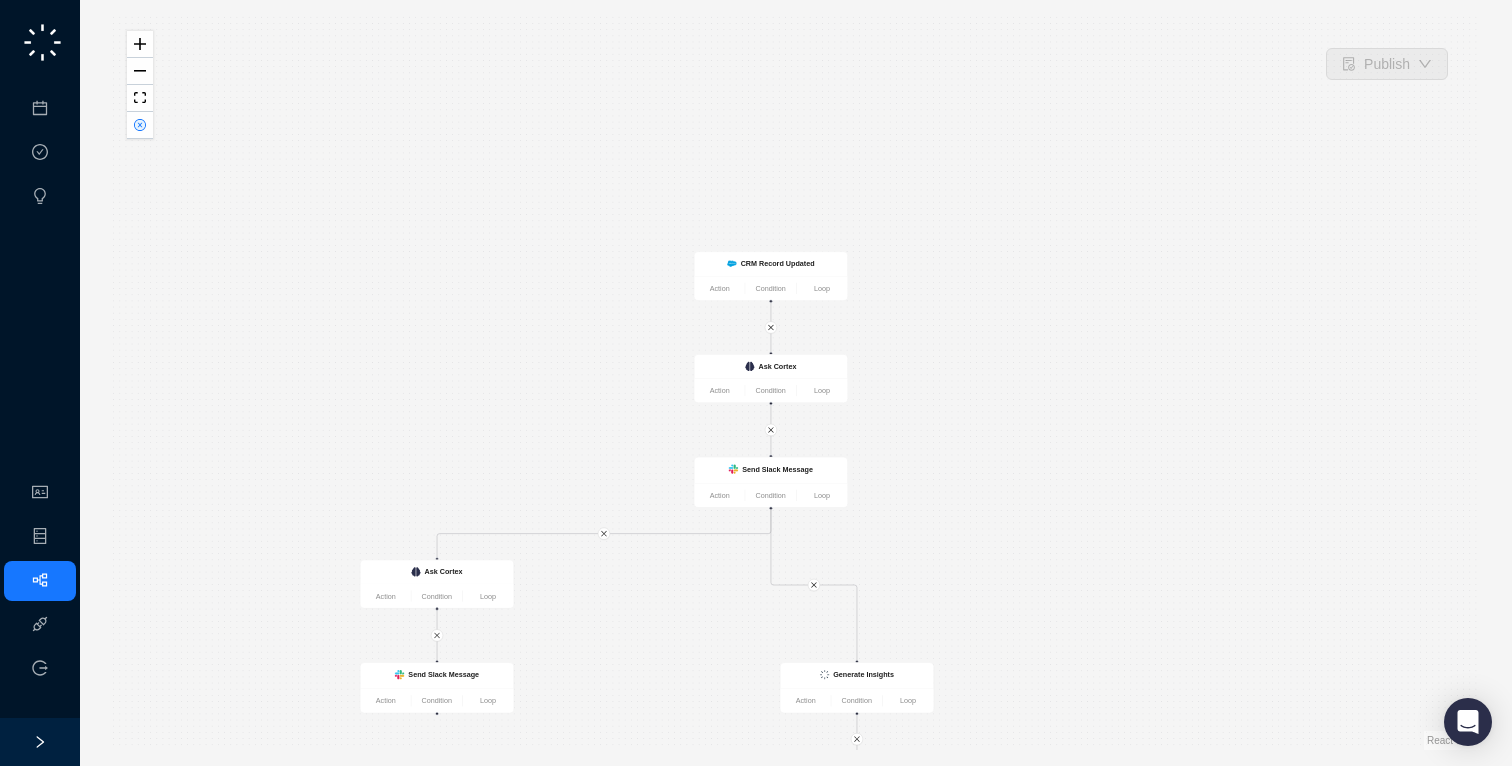 drag, startPoint x: 630, startPoint y: 213, endPoint x: 626, endPoint y: 271, distance: 58.137768 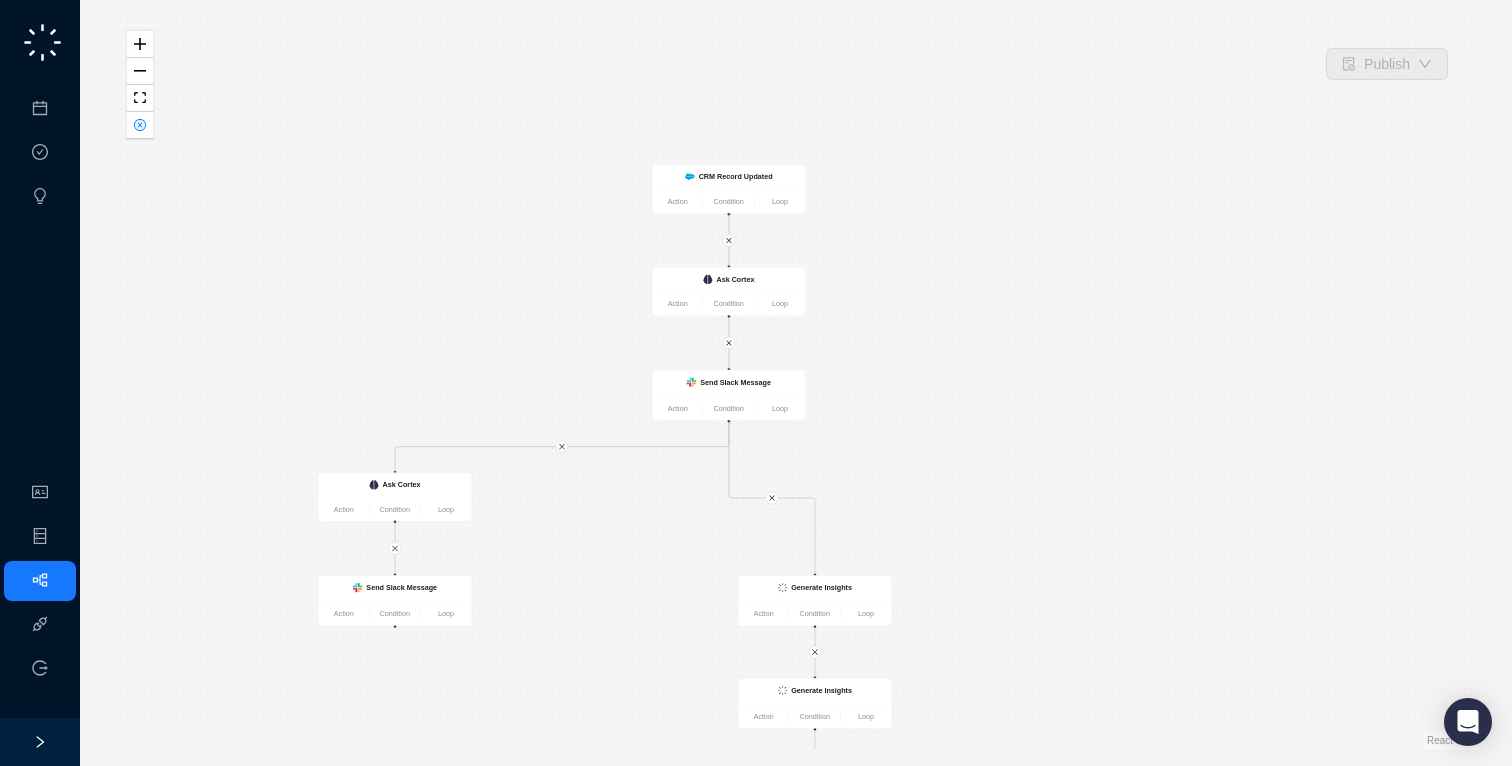 drag, startPoint x: 639, startPoint y: 339, endPoint x: 556, endPoint y: 72, distance: 279.6033 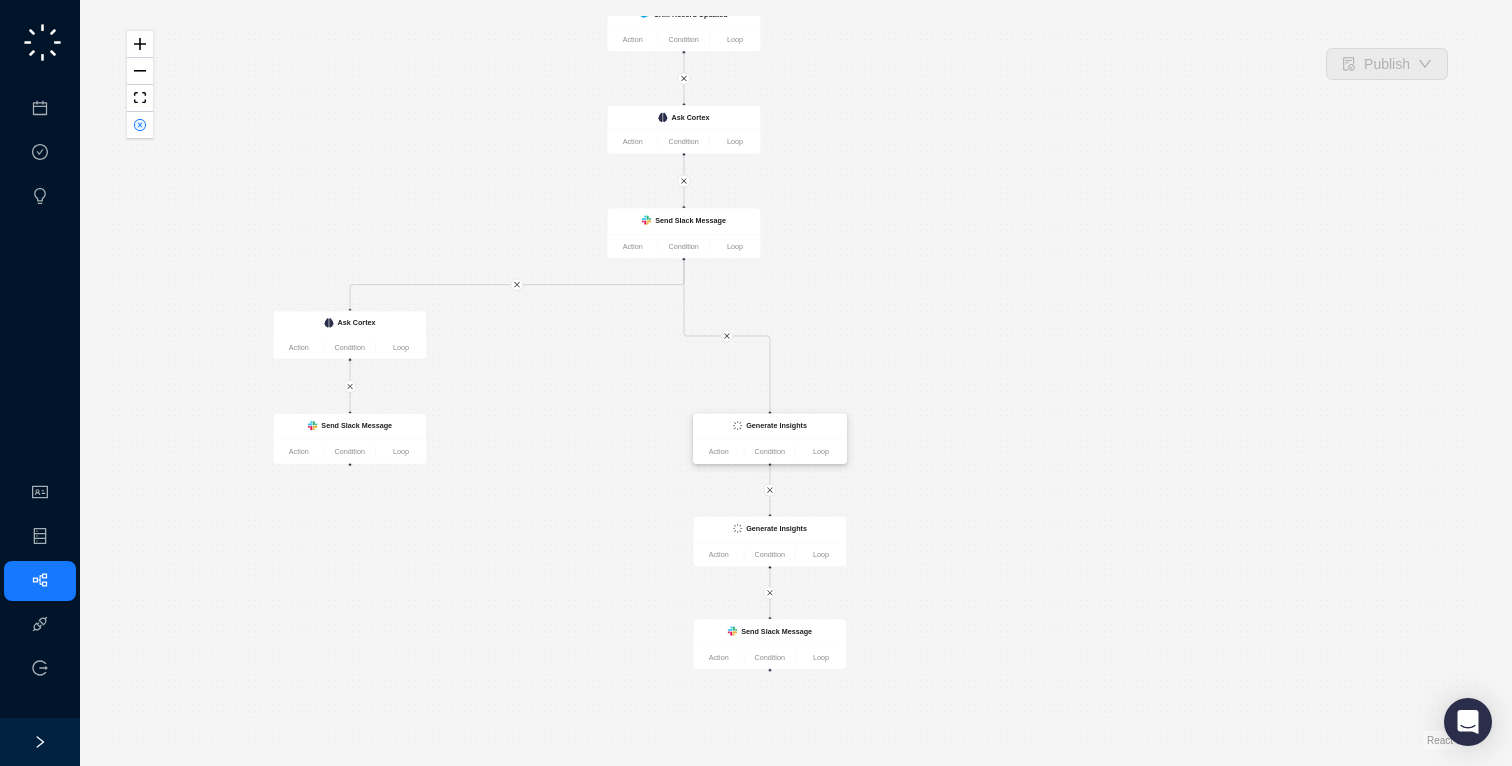 click on "Action Condition Loop" at bounding box center [769, 452] 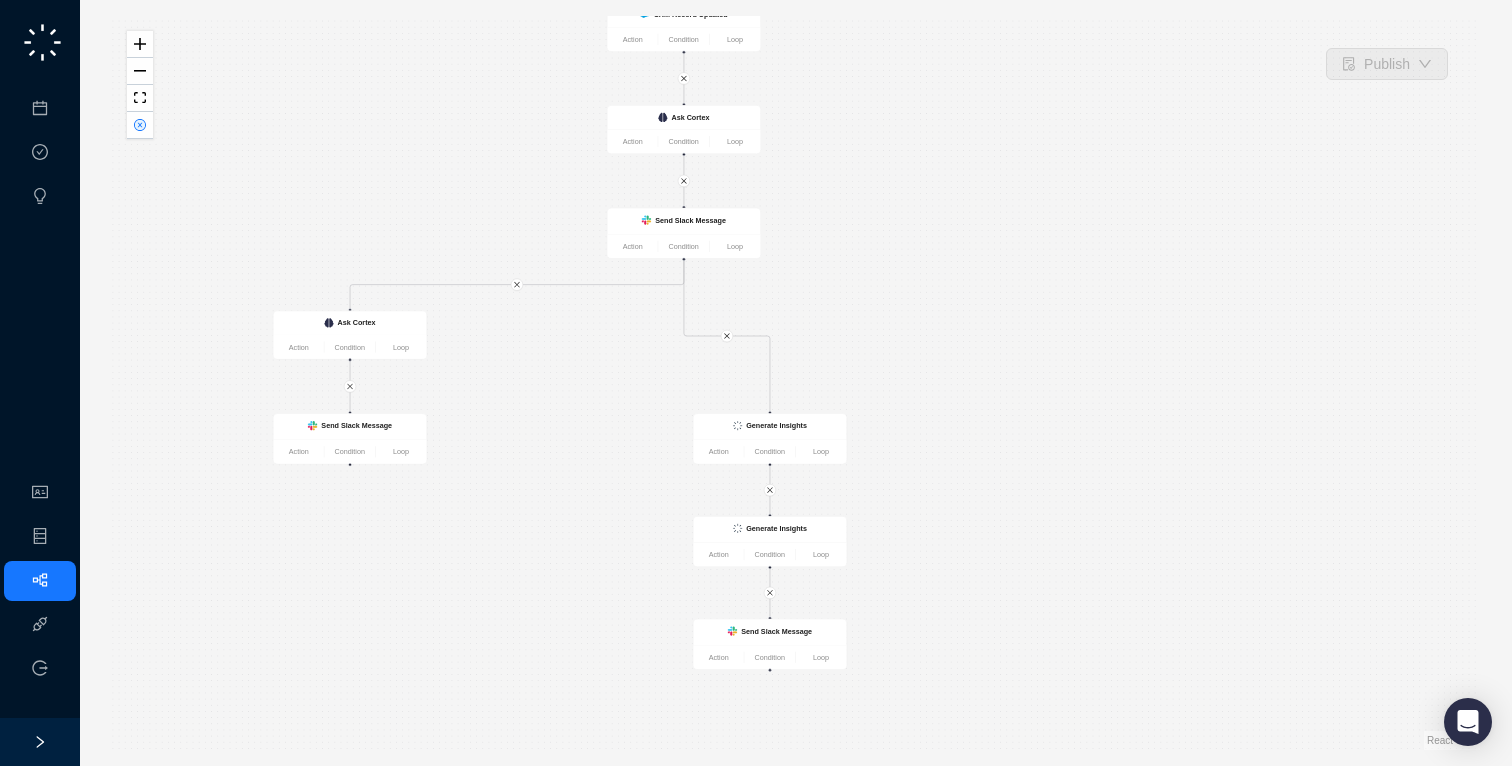 click on "Send Slack Message Action Condition Loop Send Slack Message Action Condition Loop CRM Record Updated Action Condition Loop Generate Insights Action Condition Loop Generate Insights Action Condition Loop Ask Cortex Action Condition Loop Ask Cortex Action Condition Loop Send Slack Message Action Condition Loop" at bounding box center (796, 383) 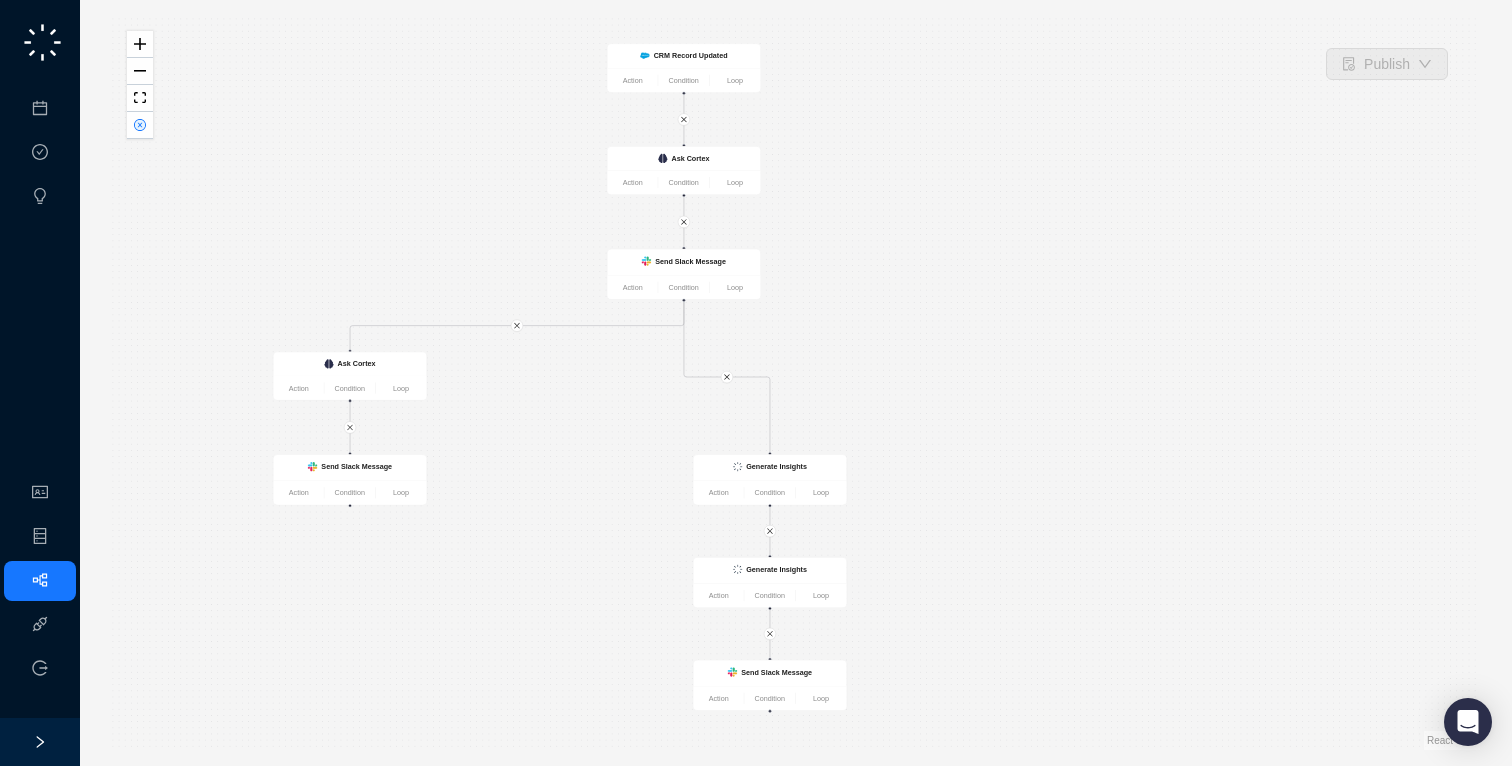 drag, startPoint x: 848, startPoint y: 160, endPoint x: 859, endPoint y: 313, distance: 153.39491 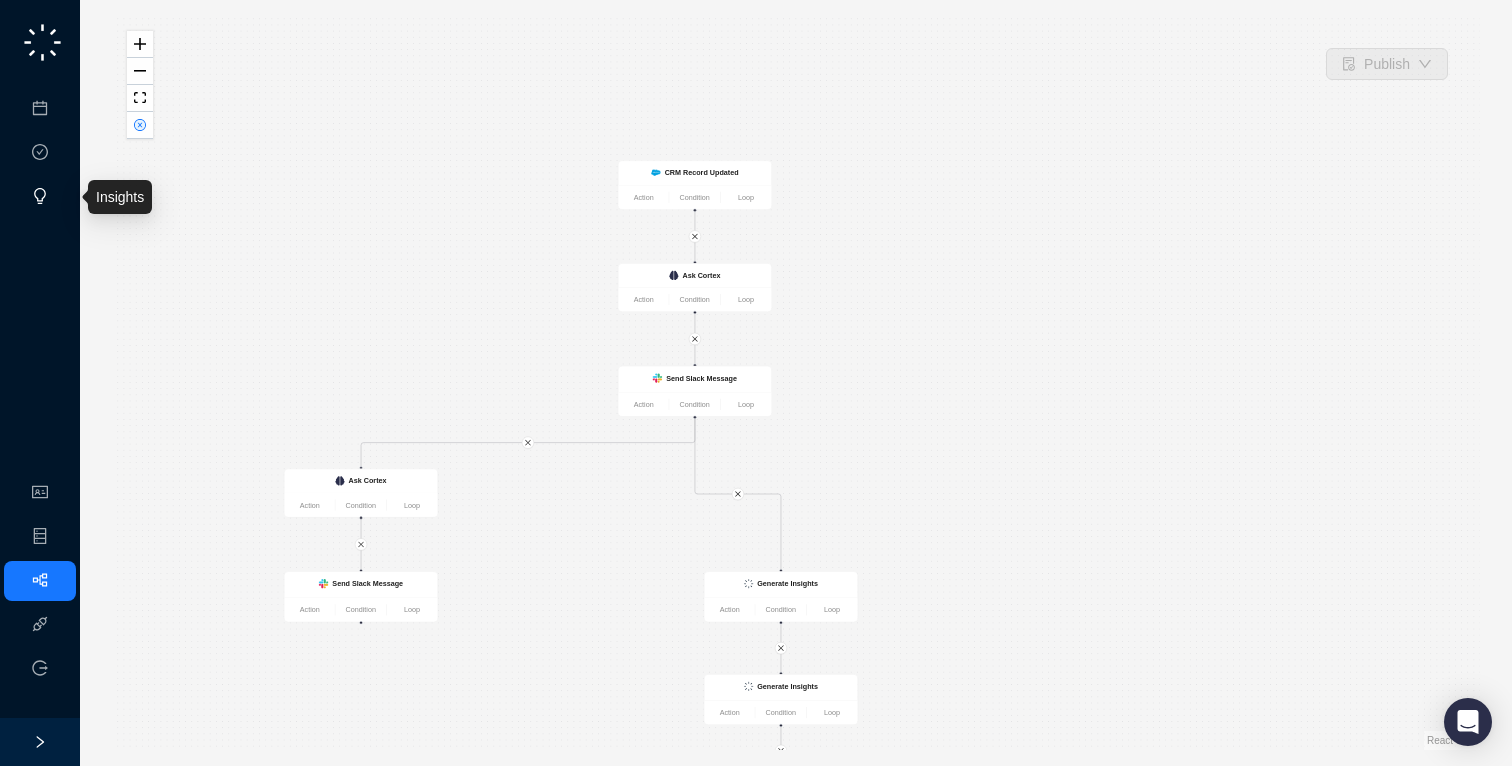 click at bounding box center (40, 196) 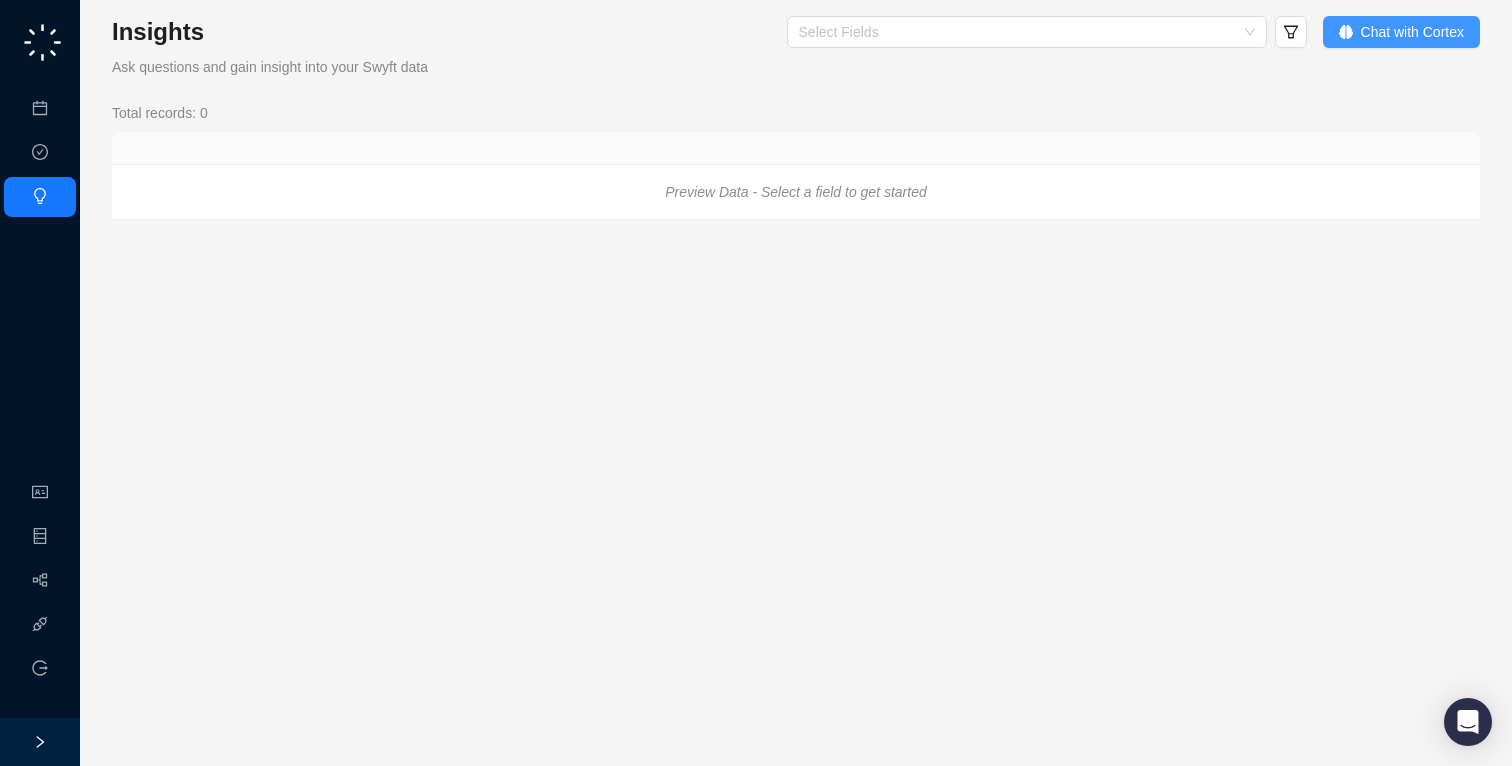 click at bounding box center [1346, 32] 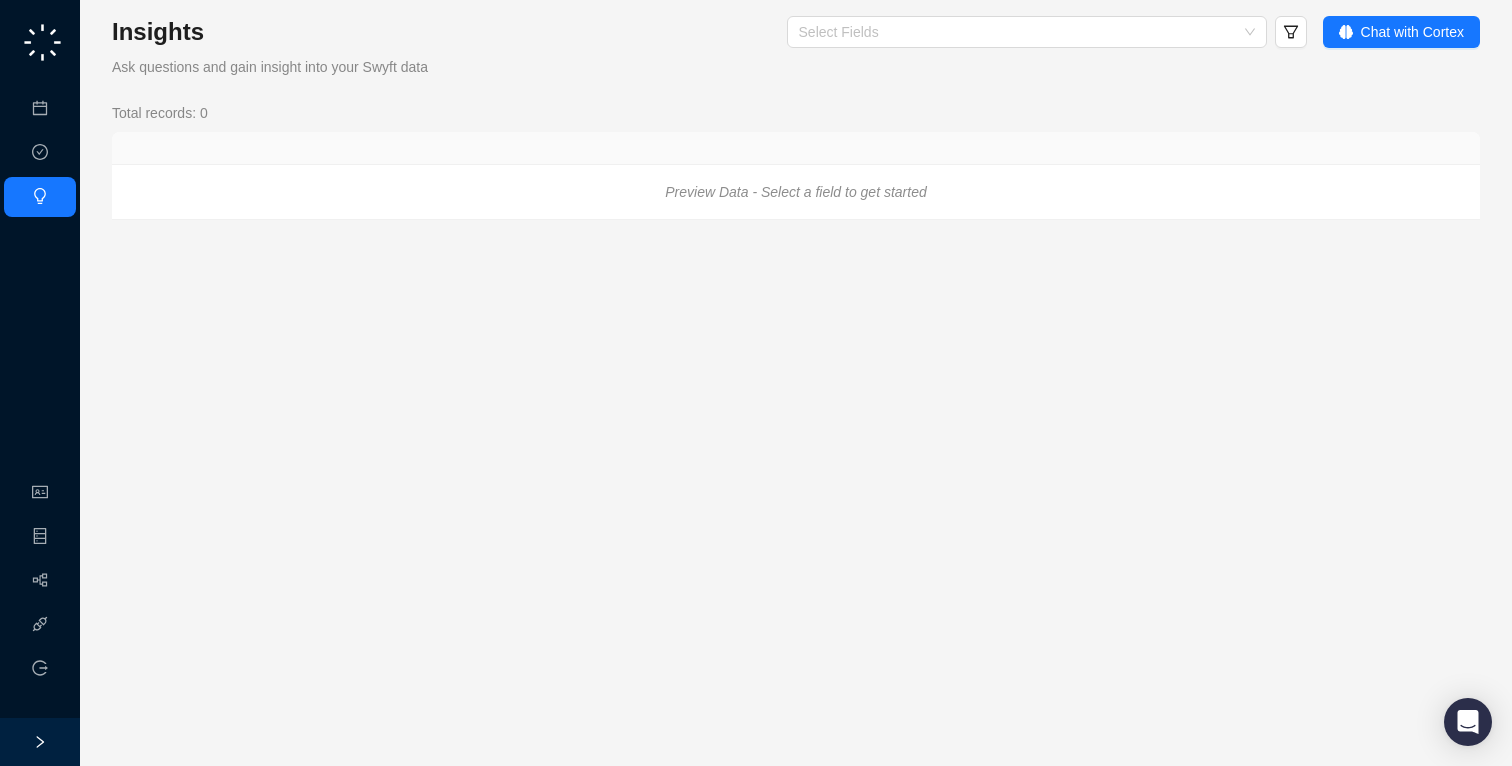 click on "Insights Ask questions and gain insight into your Swyft data   Select Fields Chat with Cortex Total records:   0     Preview Data - Select a field to get started" at bounding box center (796, 383) 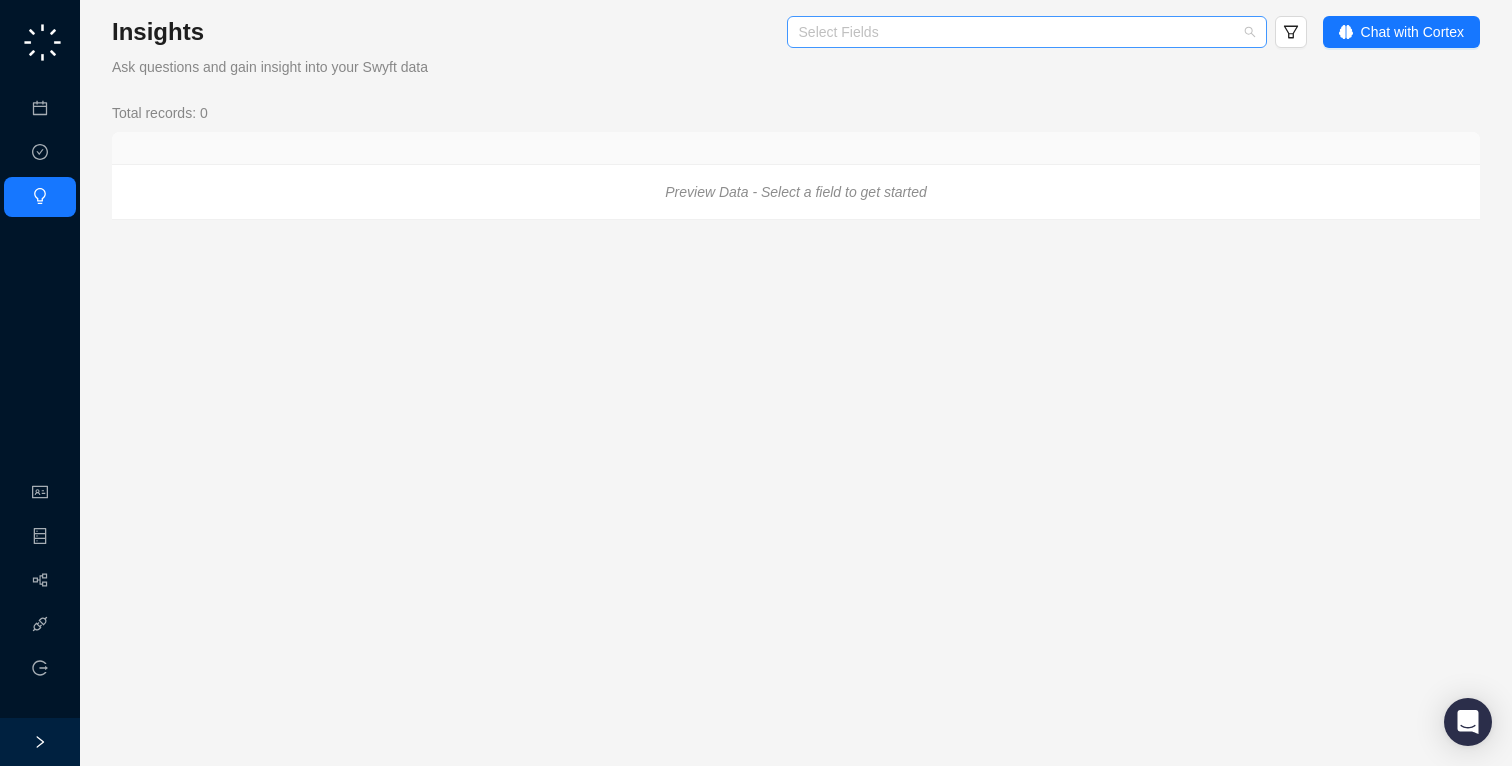 click on "Select Fields" at bounding box center (1027, 32) 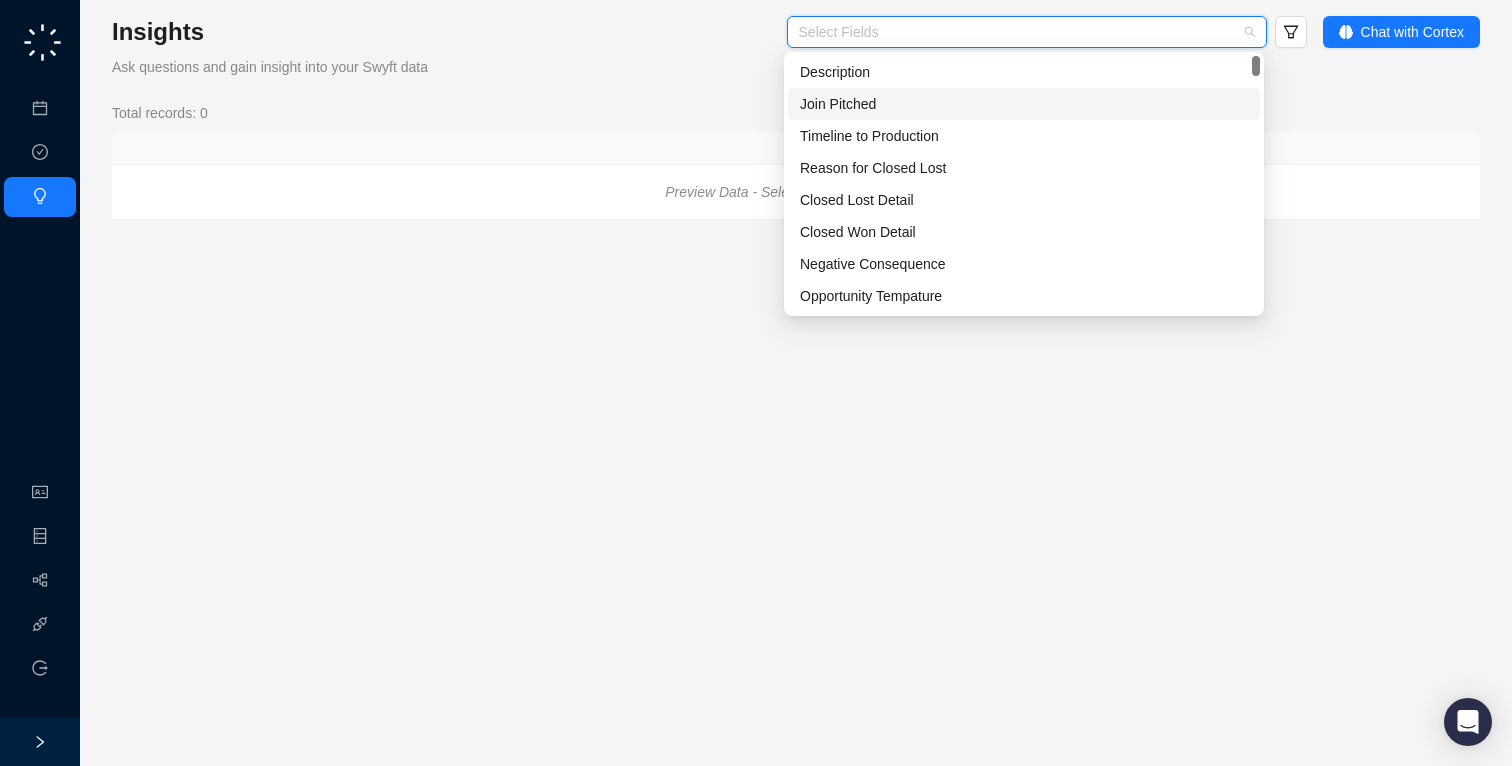 click on "Total records:   0     Preview Data - Select a field to get started" at bounding box center [270, 47] 